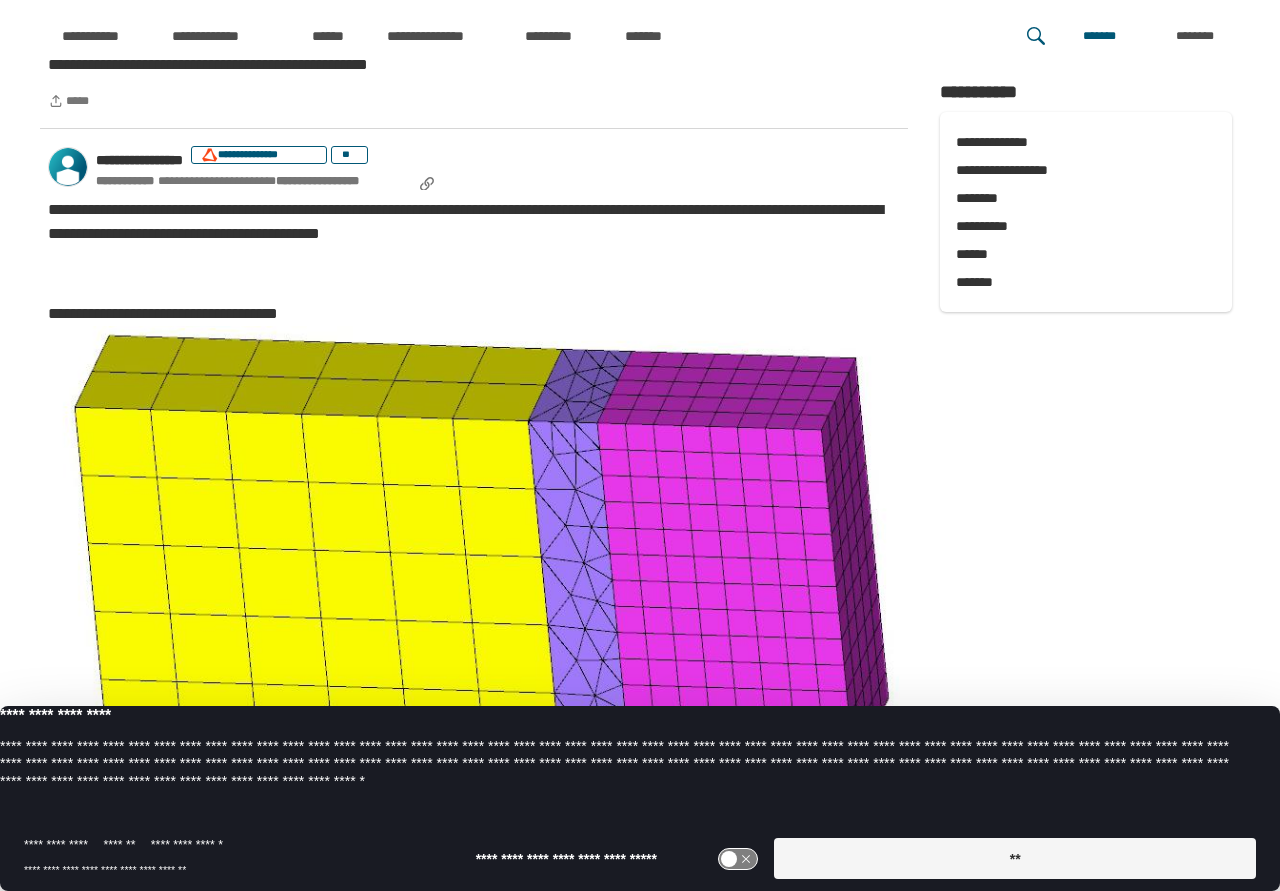 scroll, scrollTop: 1938, scrollLeft: 0, axis: vertical 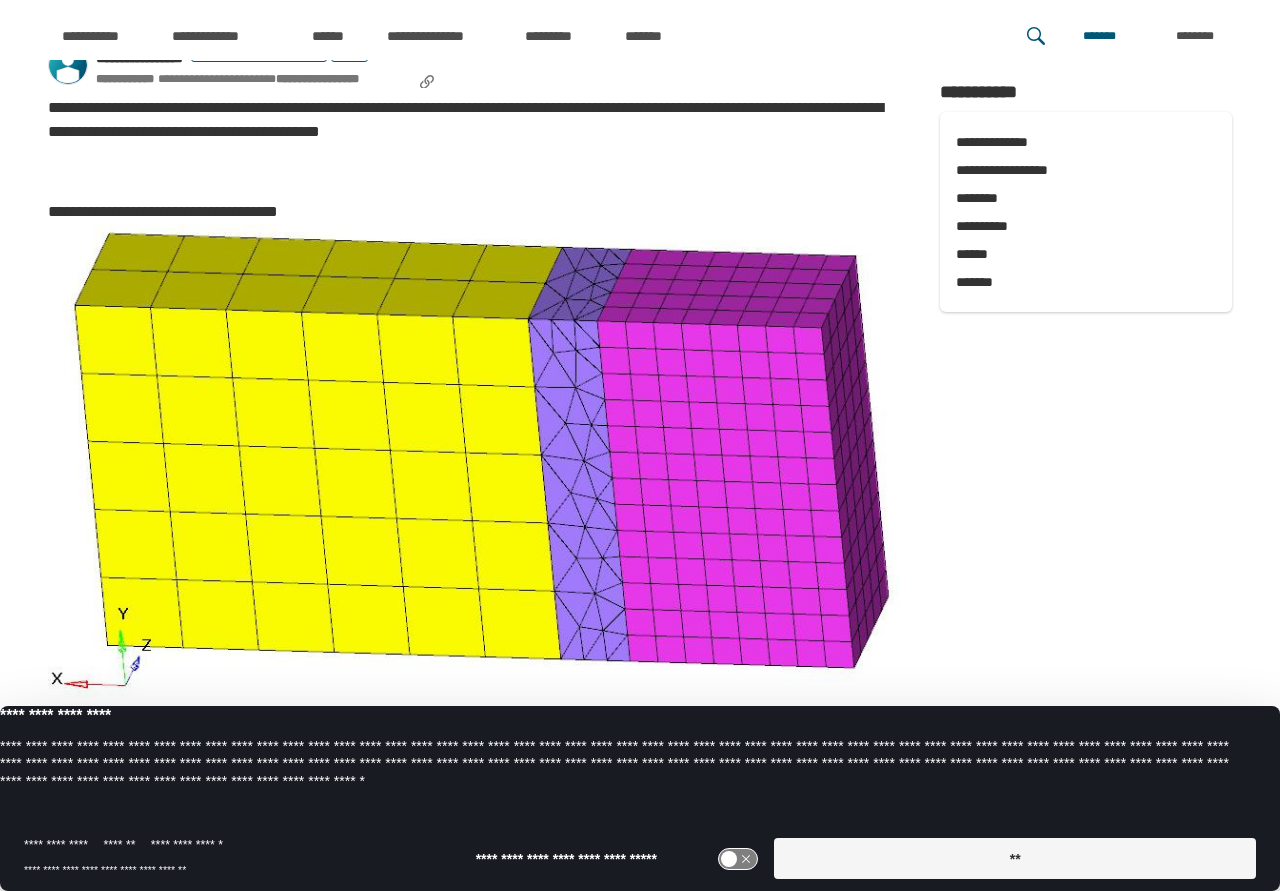 click on "**********" at bounding box center [474, 120] 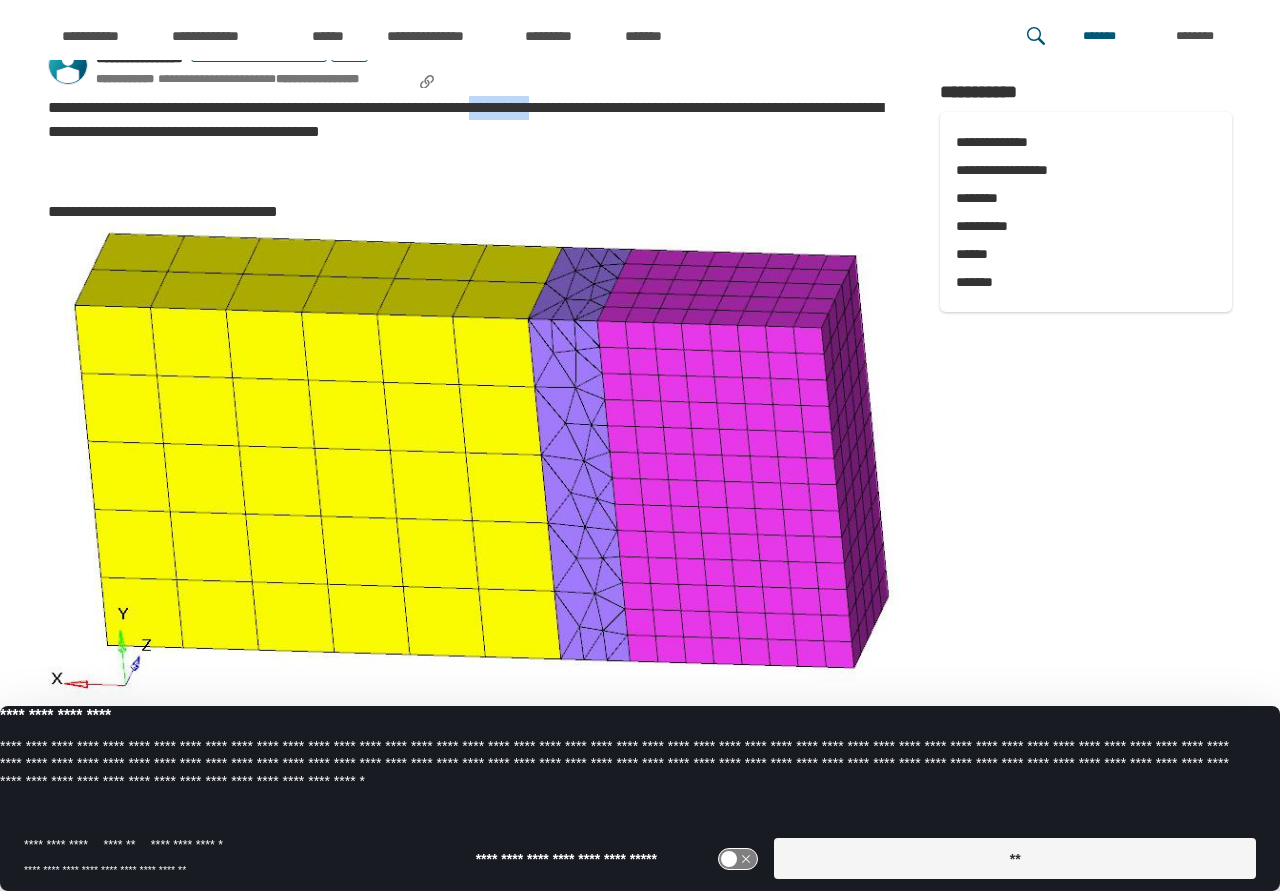 click on "**********" at bounding box center (474, 120) 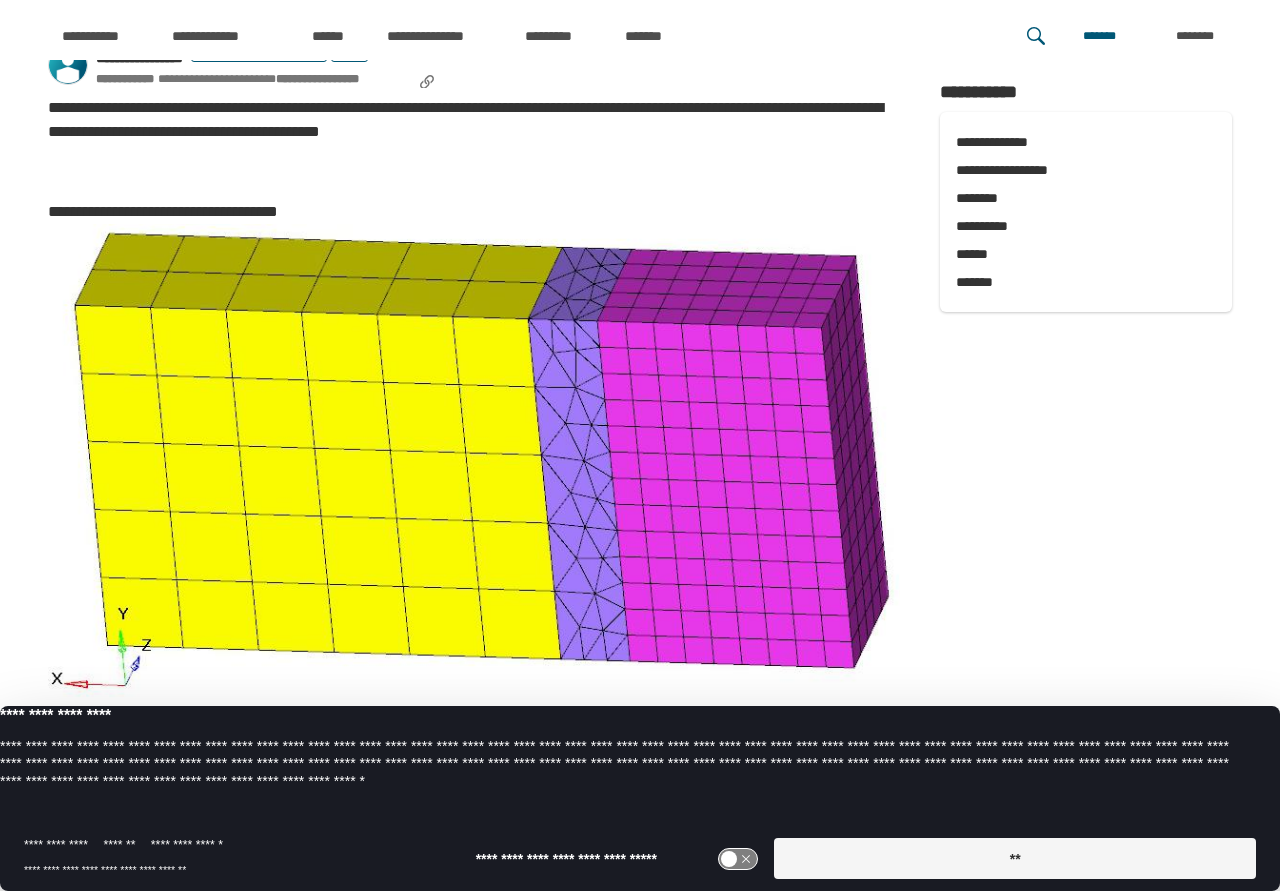 click on "**********" at bounding box center [474, 120] 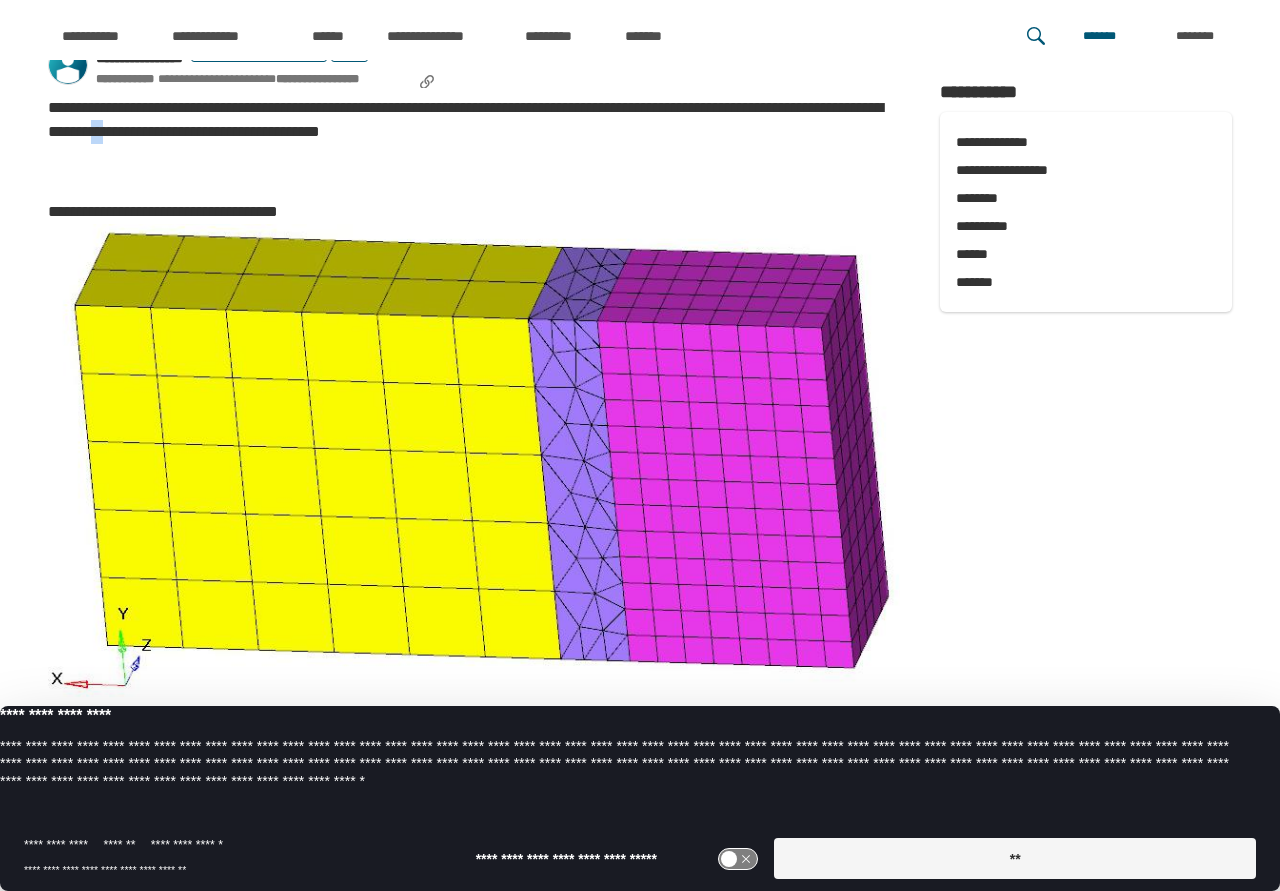 click on "**********" at bounding box center (474, 120) 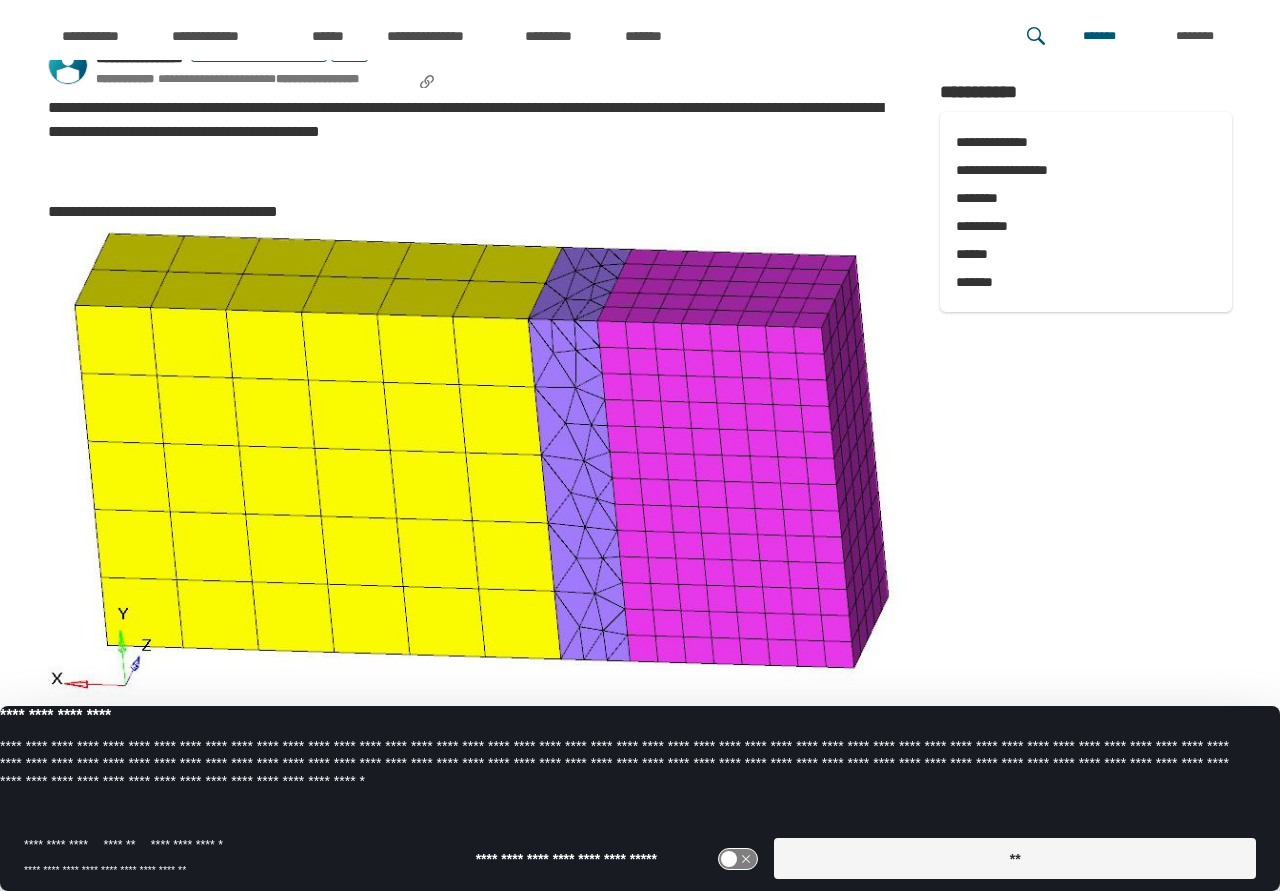 click on "**********" at bounding box center [474, 120] 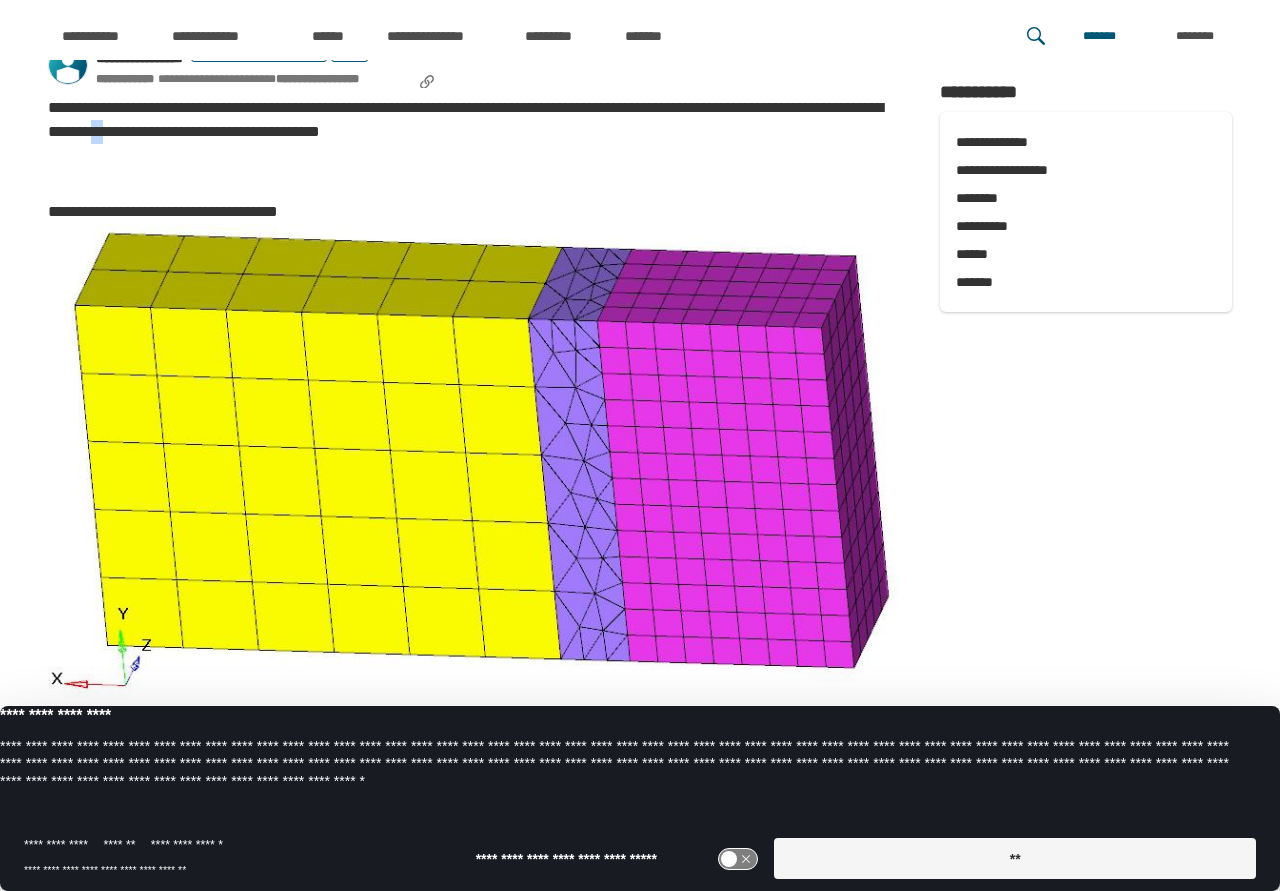 click on "**********" at bounding box center [474, 120] 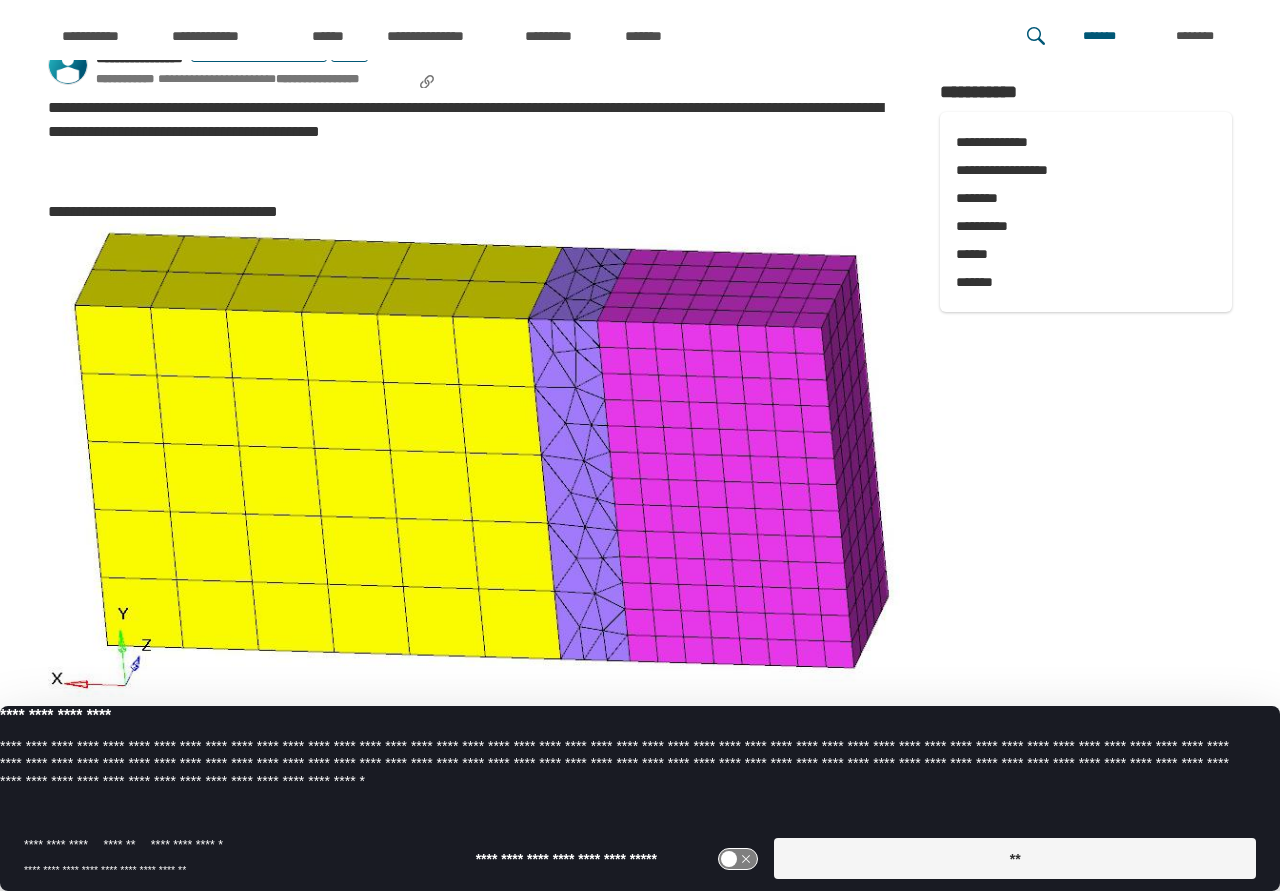 click on "**********" at bounding box center [474, 120] 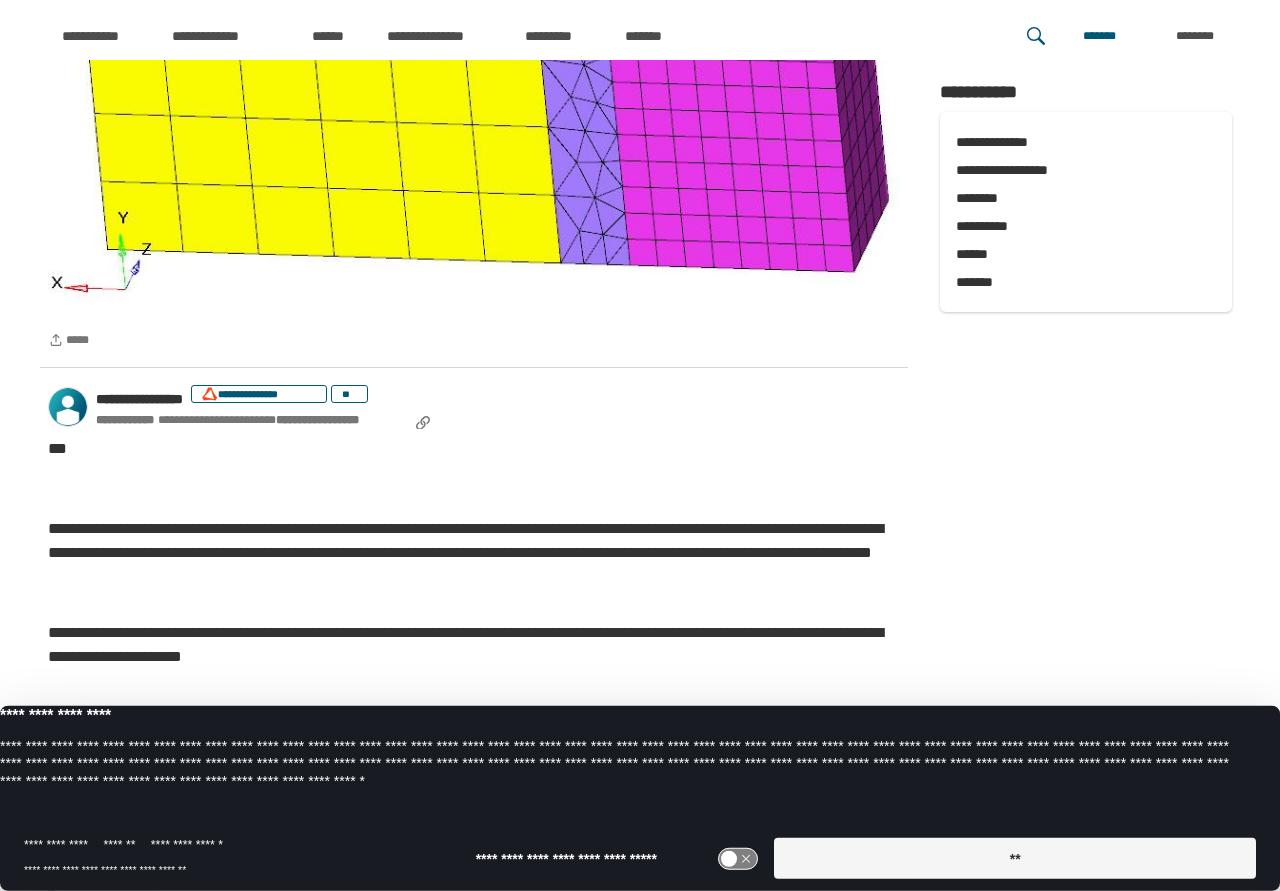 scroll, scrollTop: 2550, scrollLeft: 0, axis: vertical 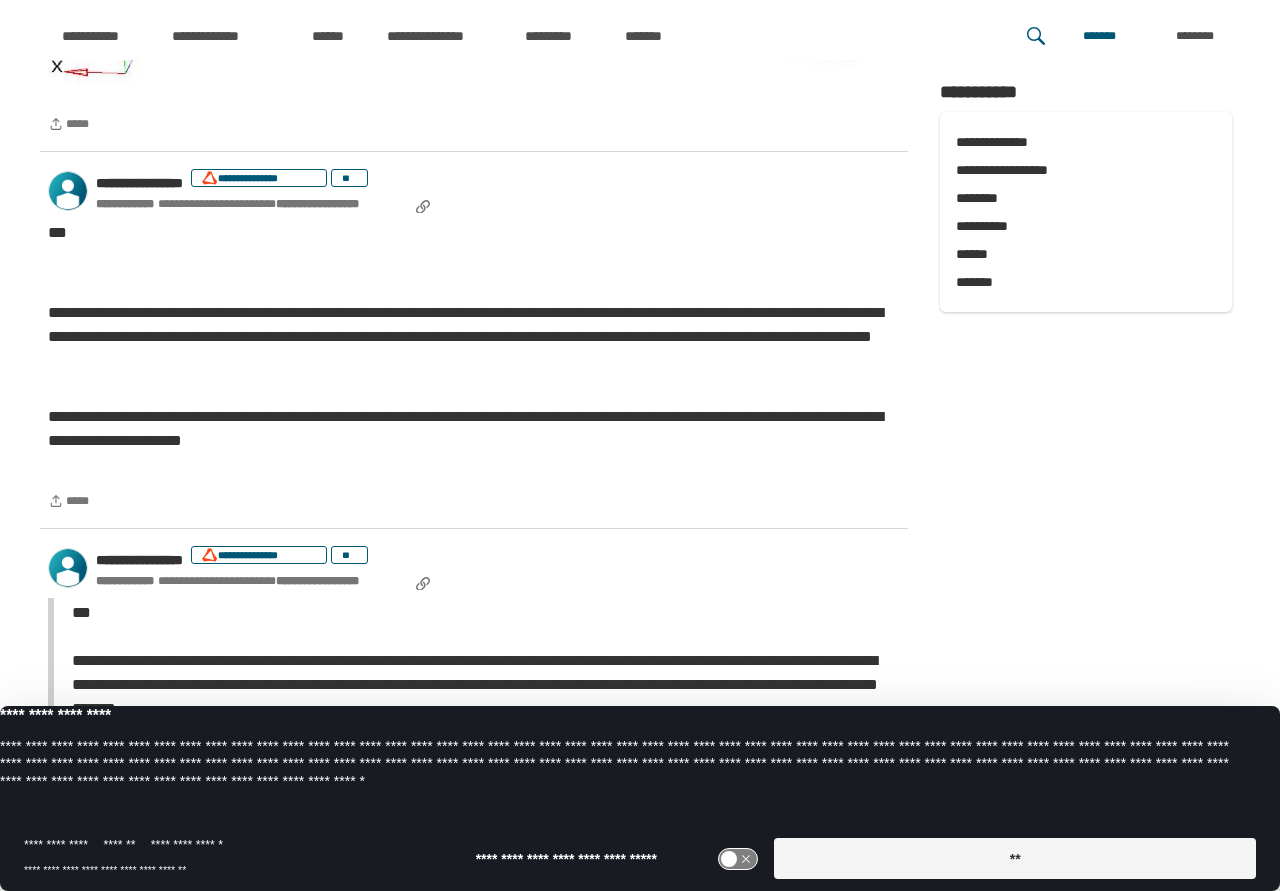 click on "**********" at bounding box center [465, 324] 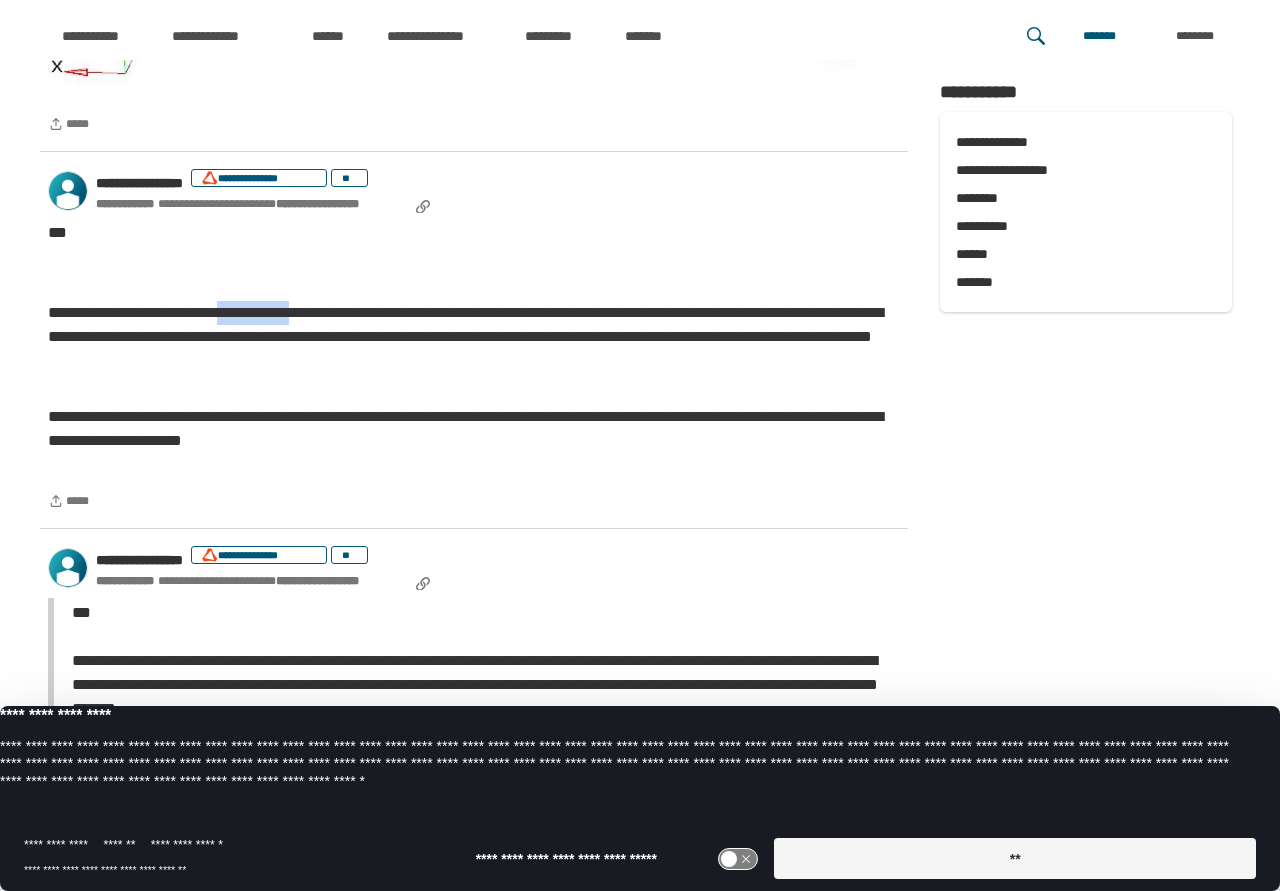click on "**********" at bounding box center [465, 324] 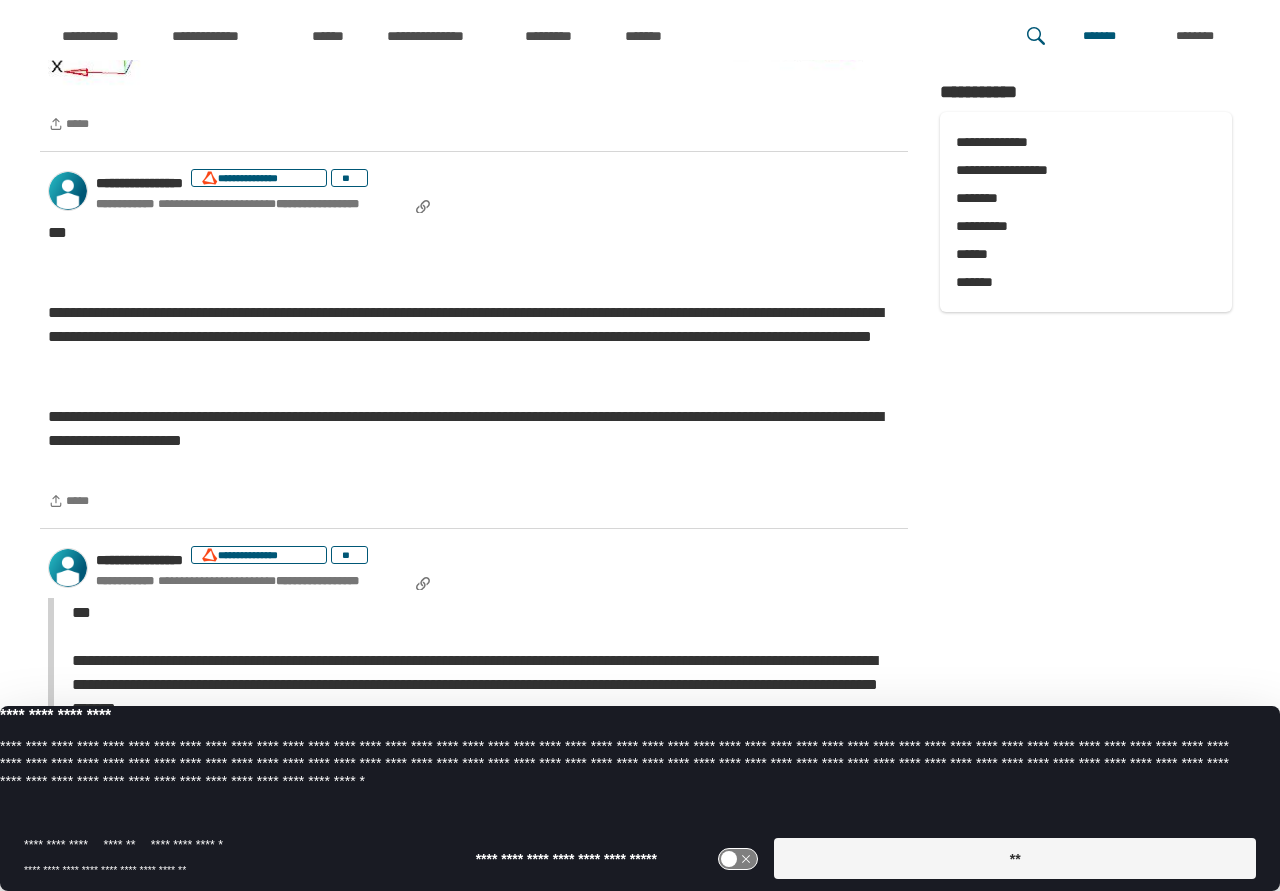 click on "**********" at bounding box center (465, 324) 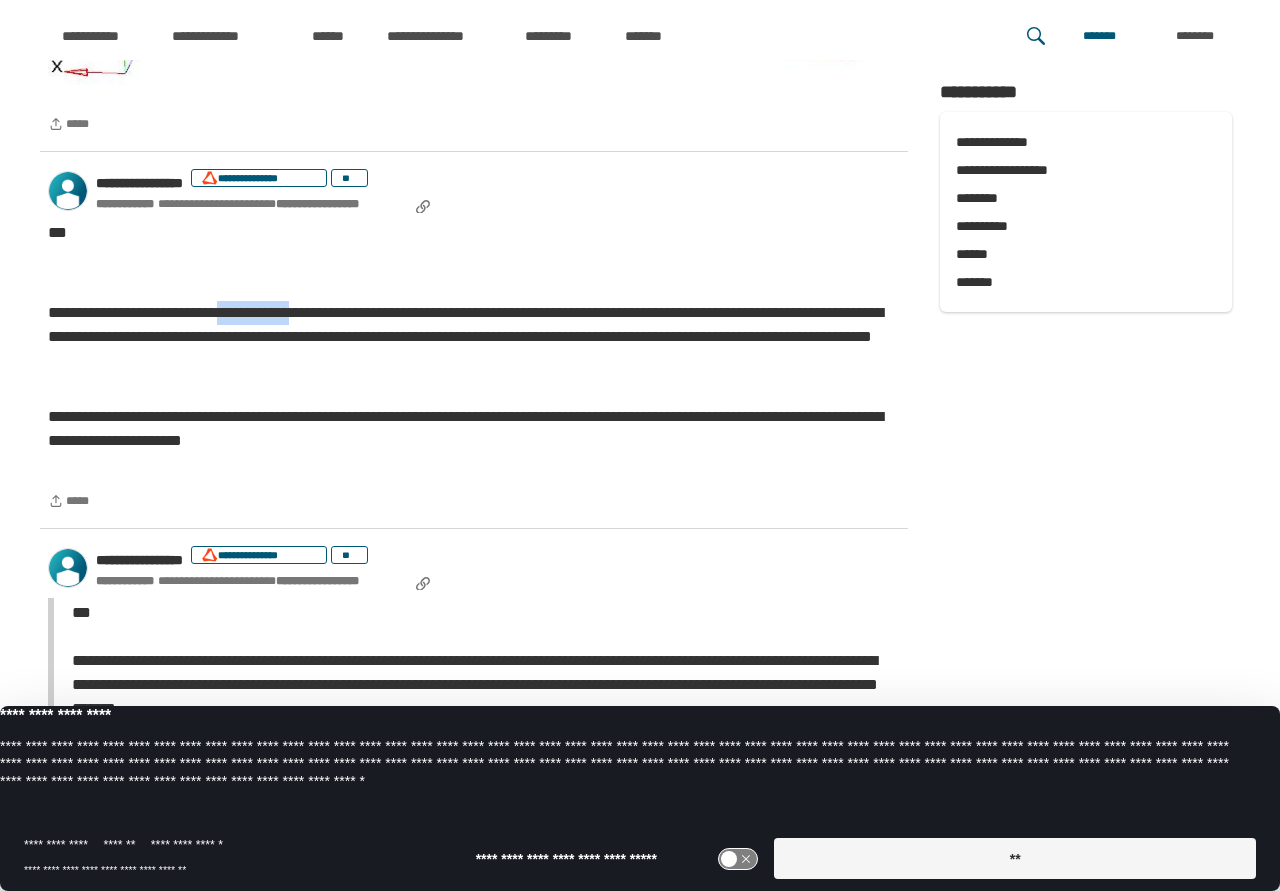click on "**********" at bounding box center (465, 324) 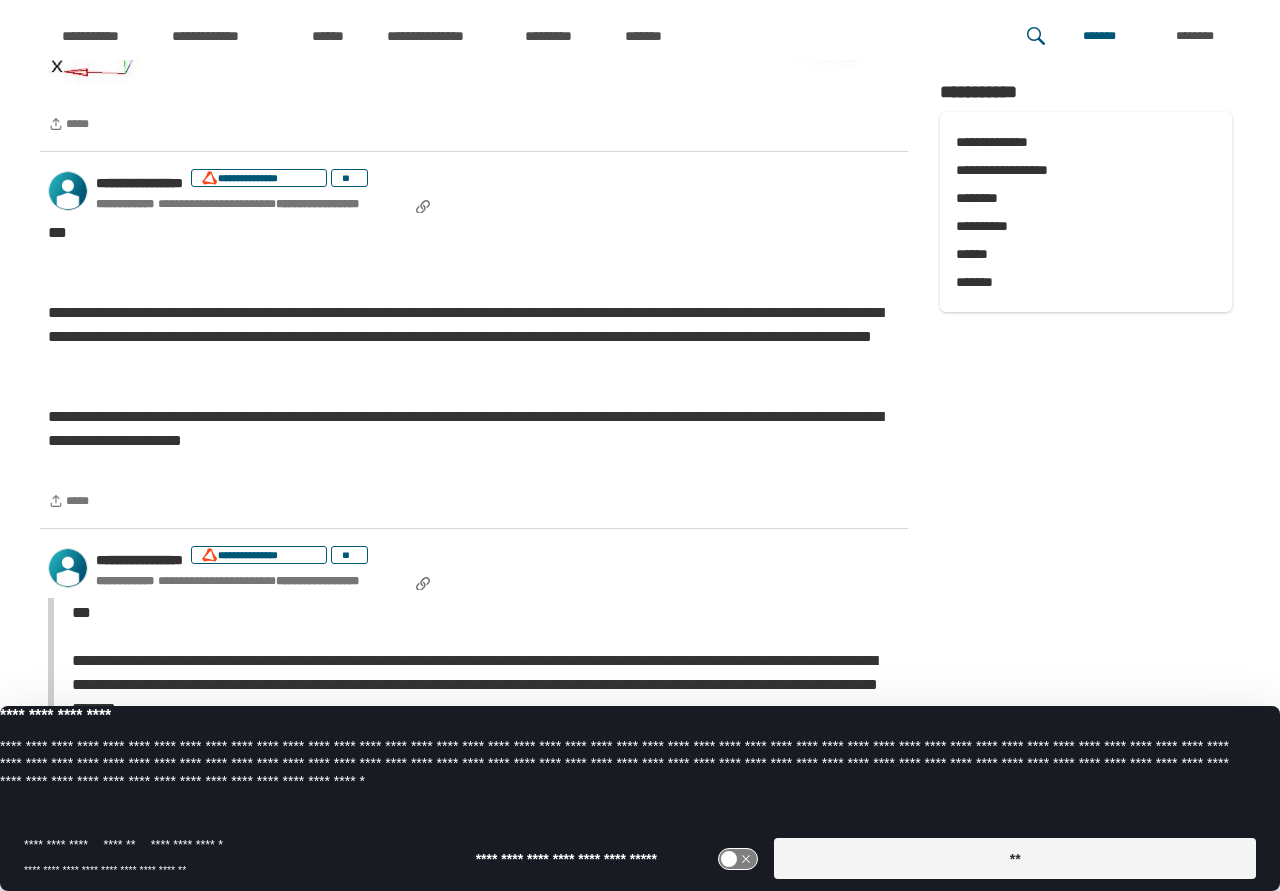 click on "**********" at bounding box center (465, 324) 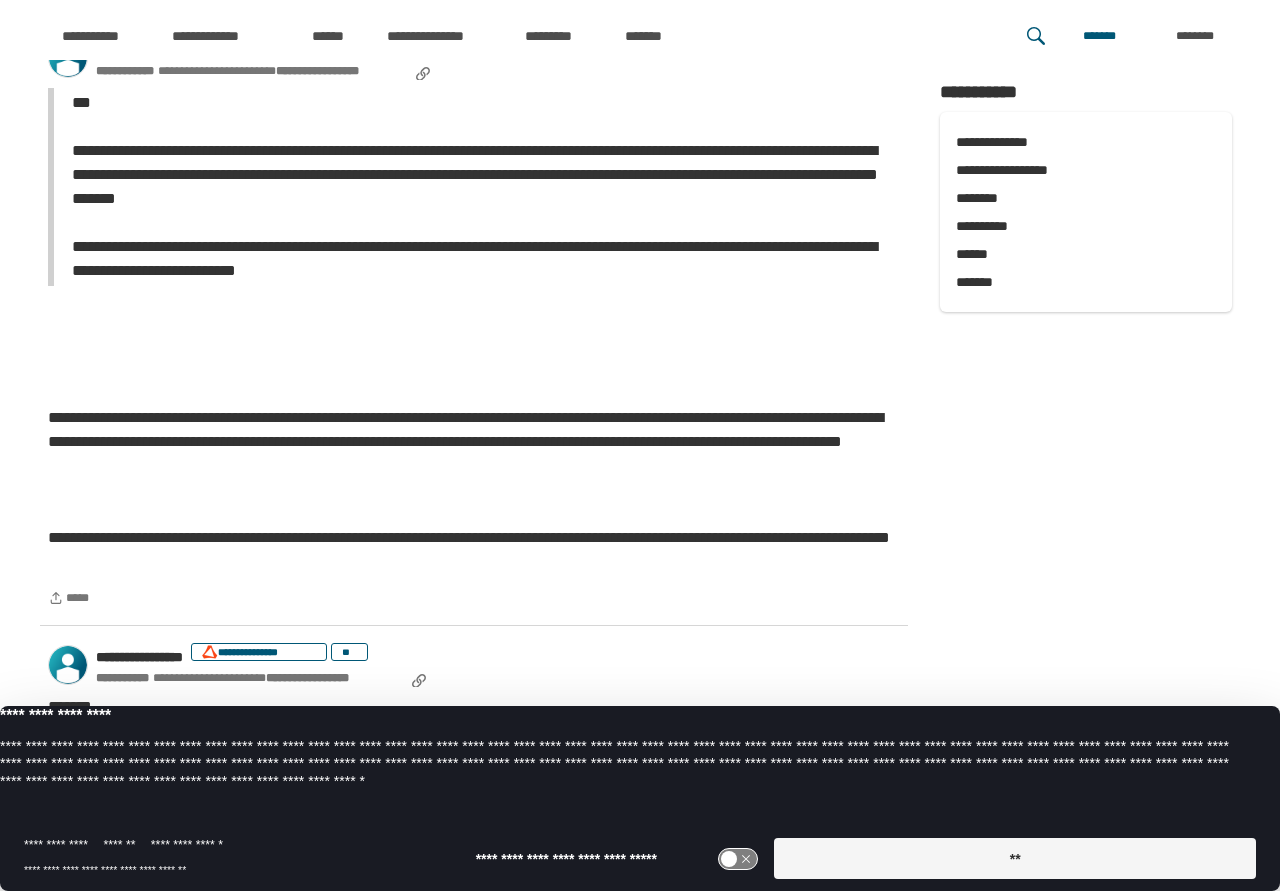 scroll, scrollTop: 3162, scrollLeft: 0, axis: vertical 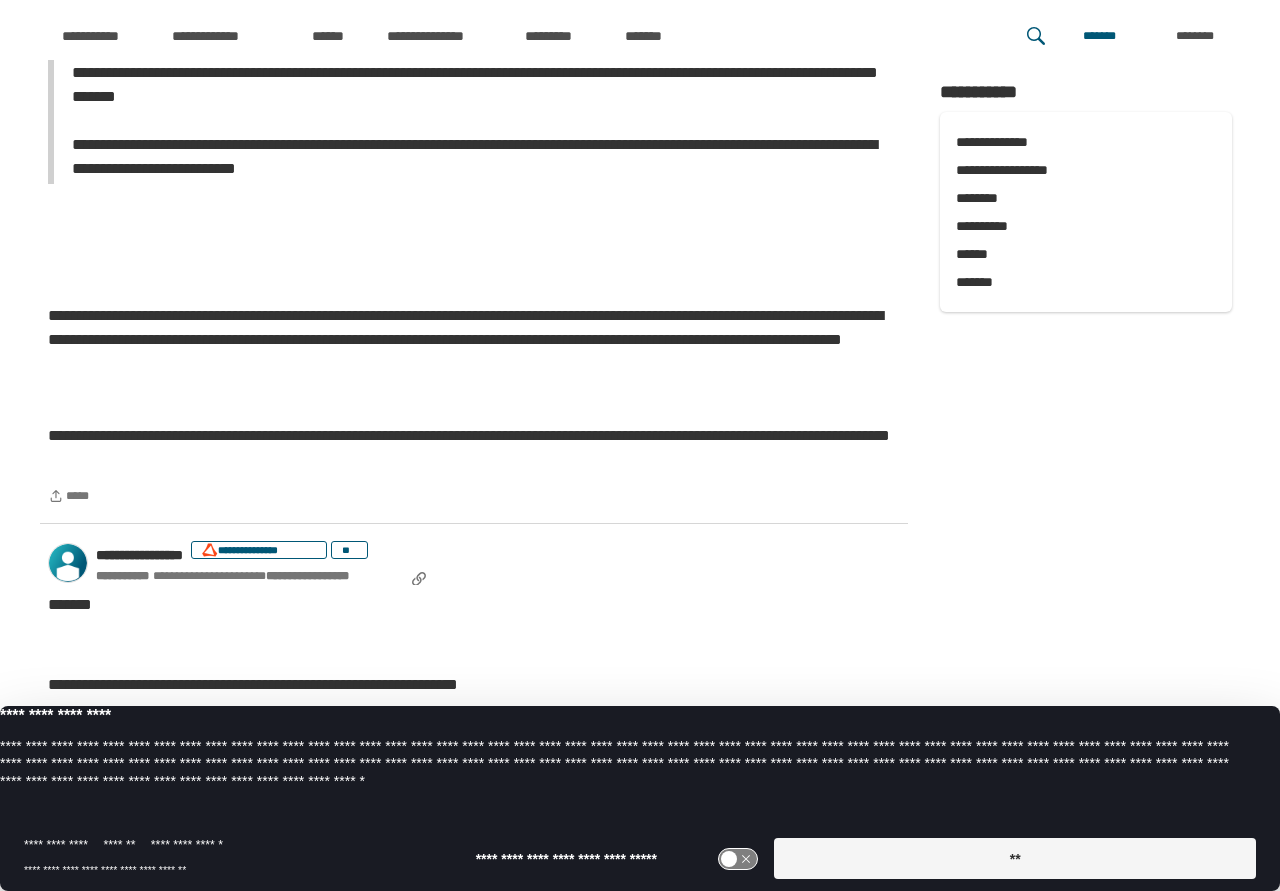 click on "**********" at bounding box center [474, 340] 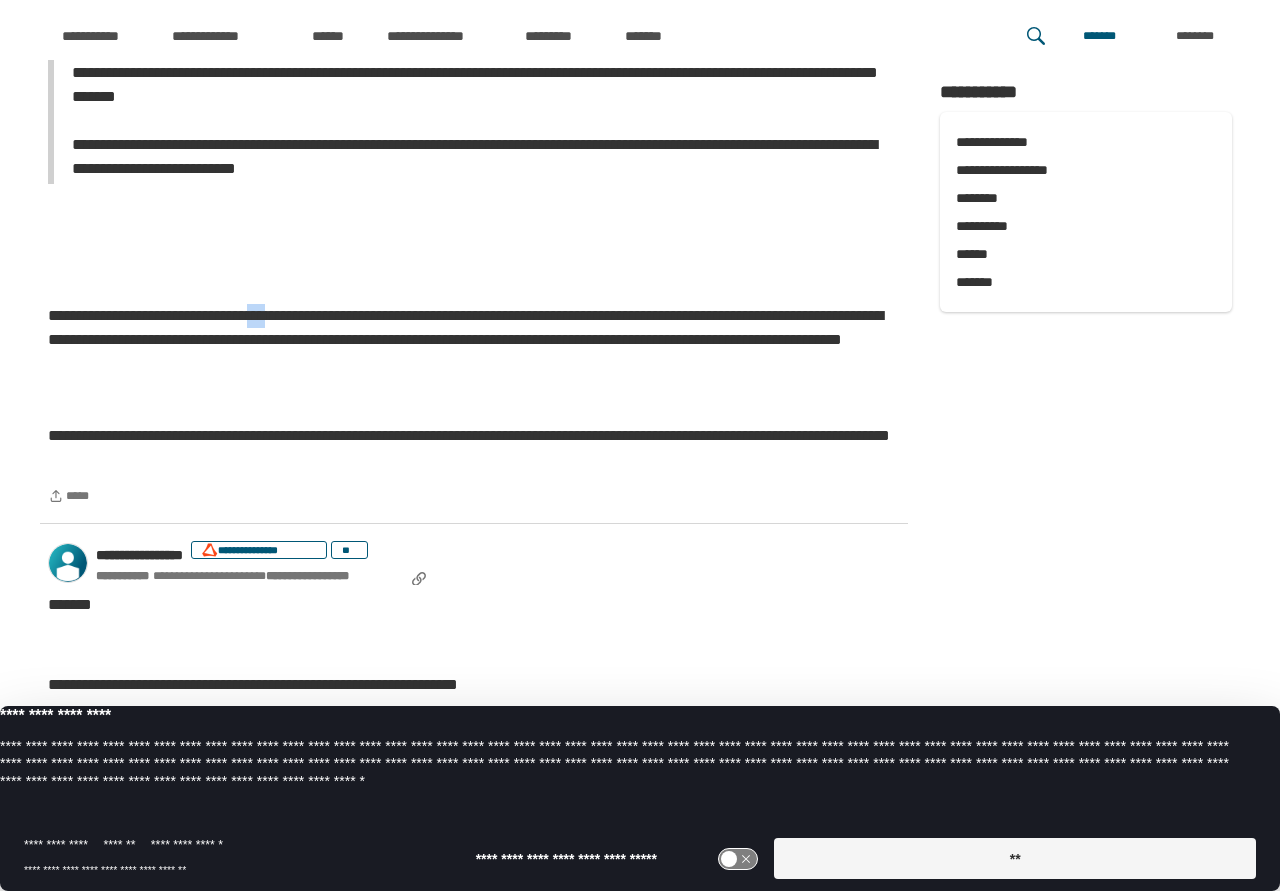 click on "**********" at bounding box center [474, 340] 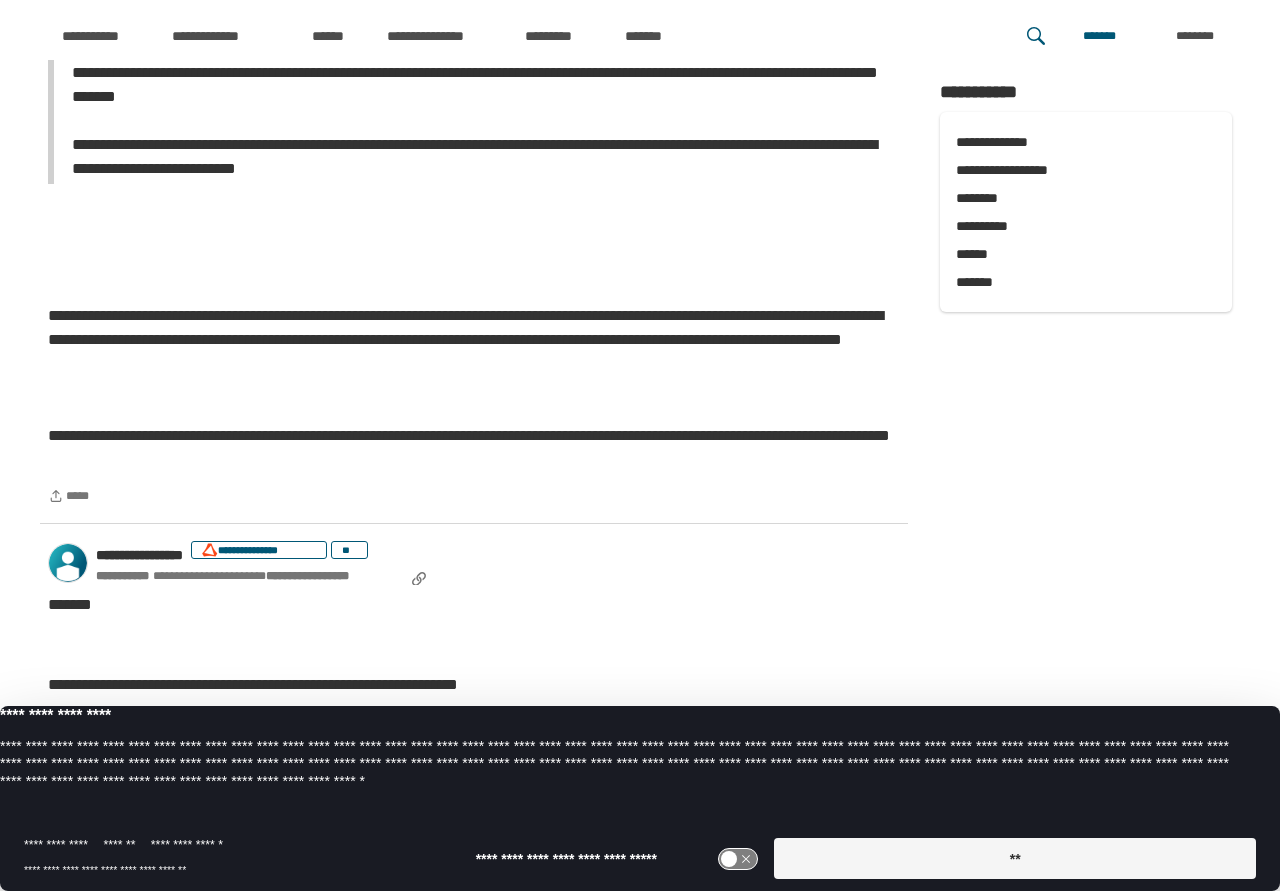 click on "**********" at bounding box center [474, 340] 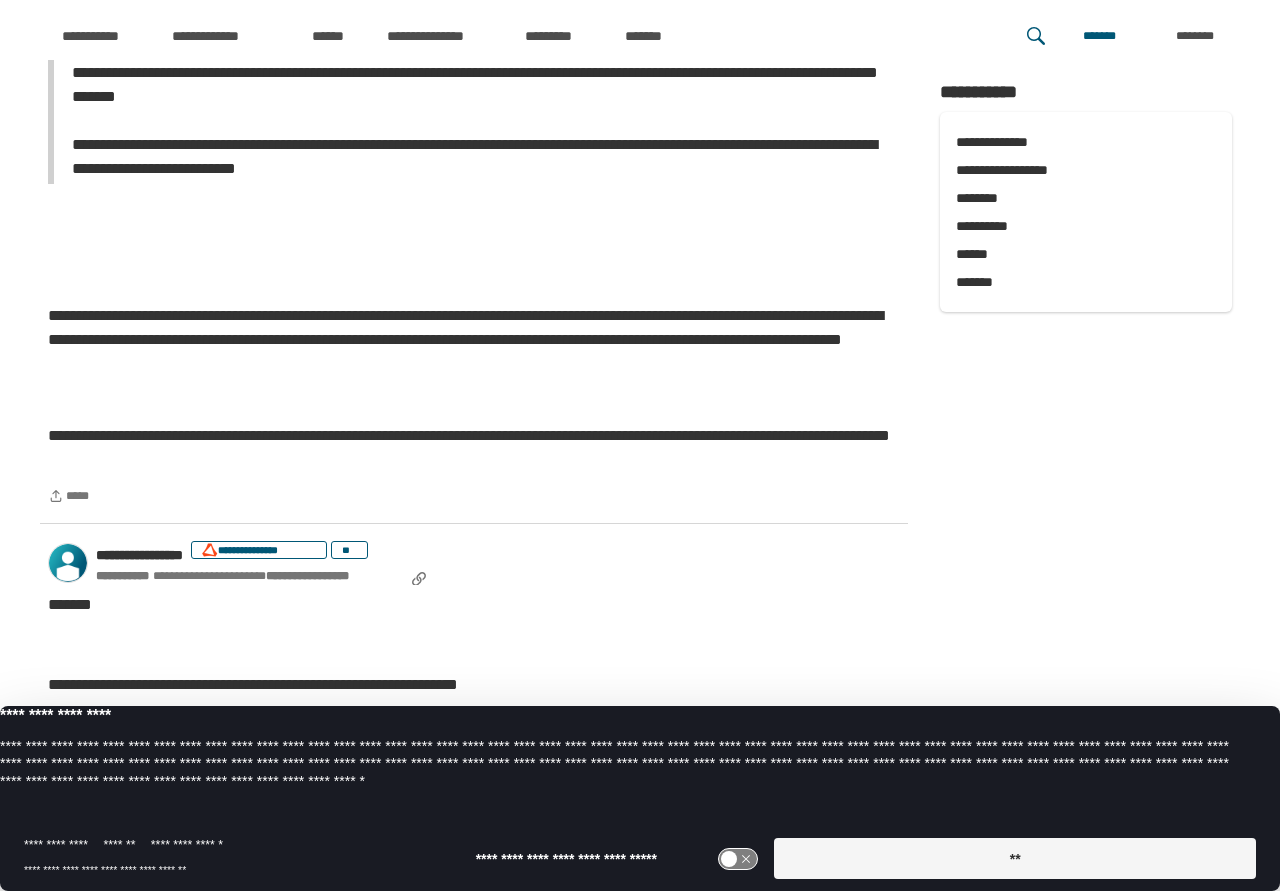 click on "**********" at bounding box center (474, 340) 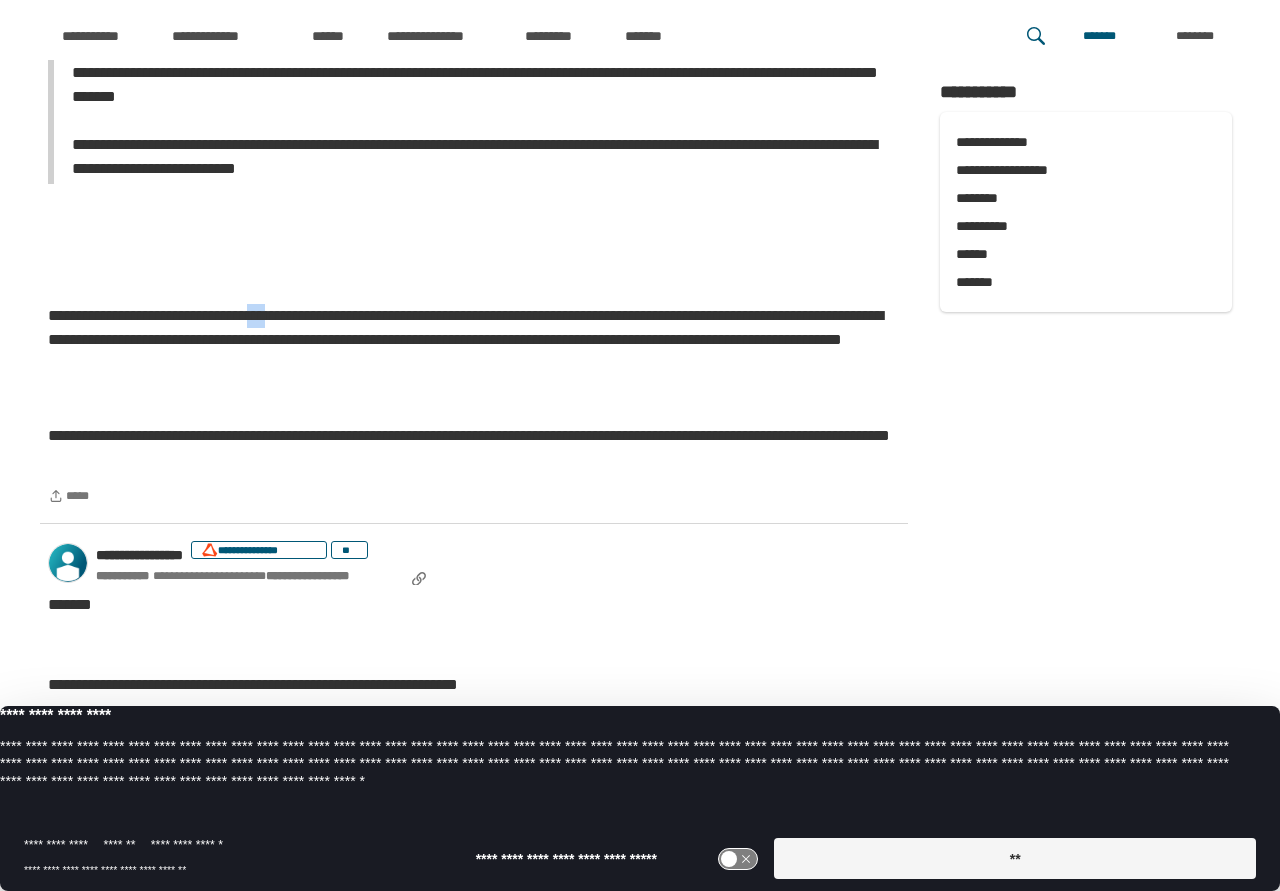 click on "**********" at bounding box center [474, 340] 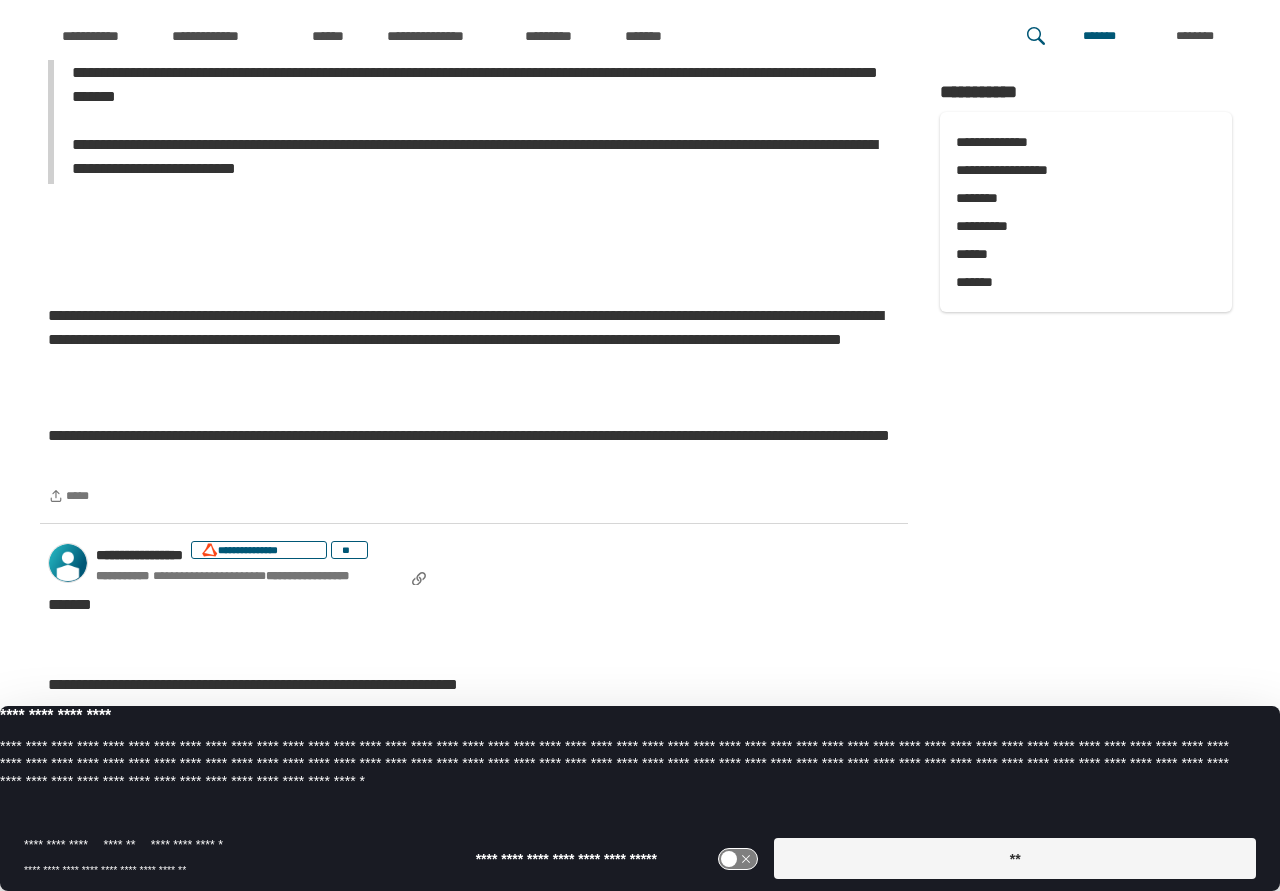 click on "**********" at bounding box center [474, 340] 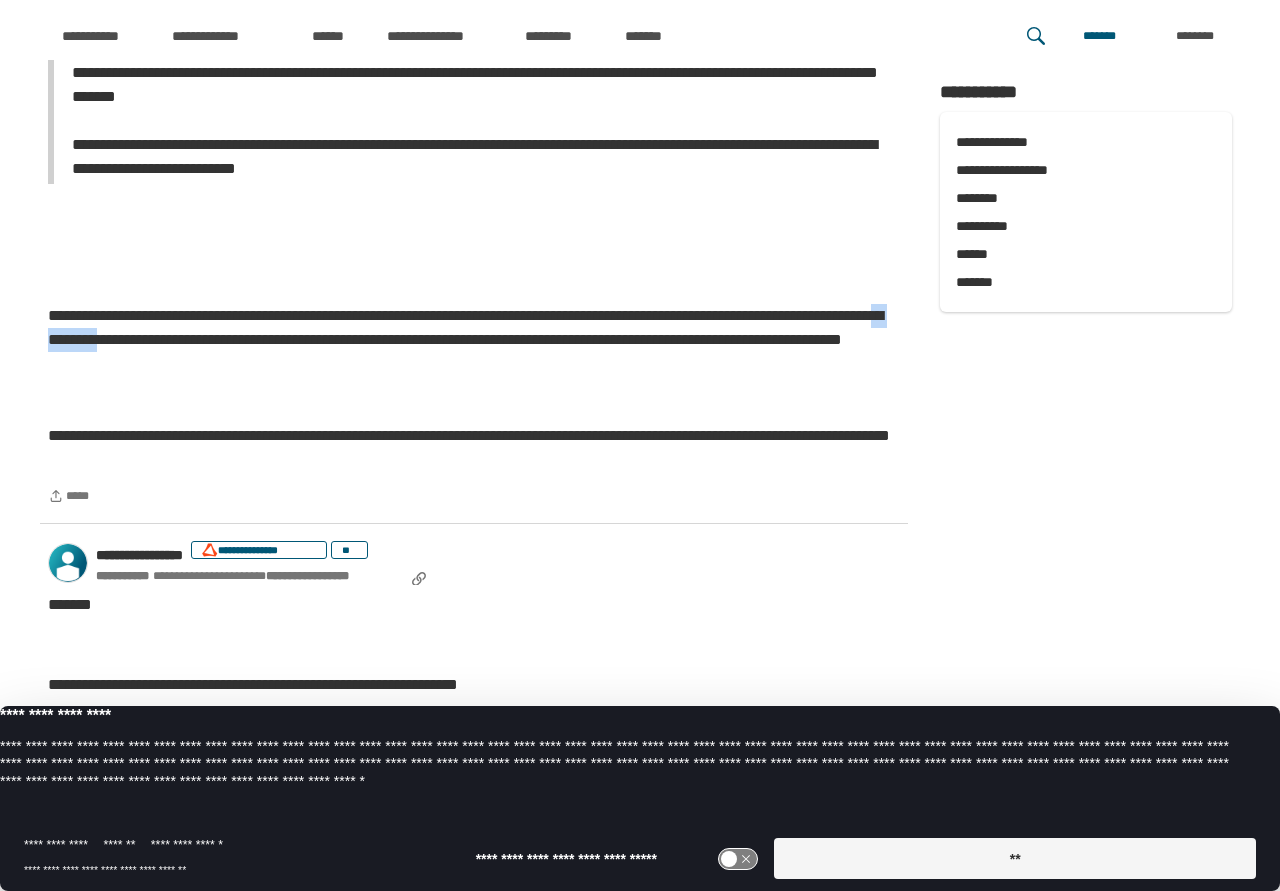 click on "**********" at bounding box center [474, 340] 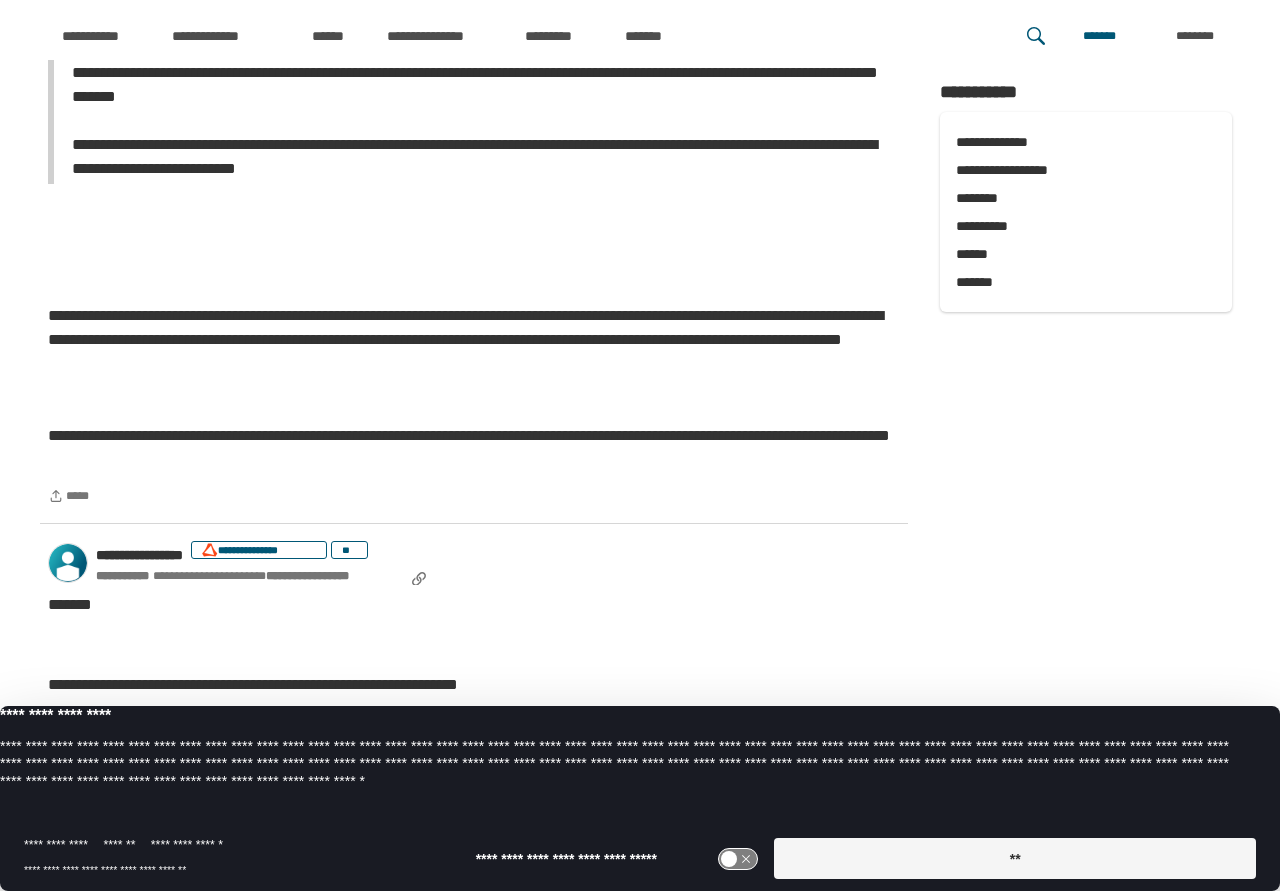 click on "**********" at bounding box center (474, 340) 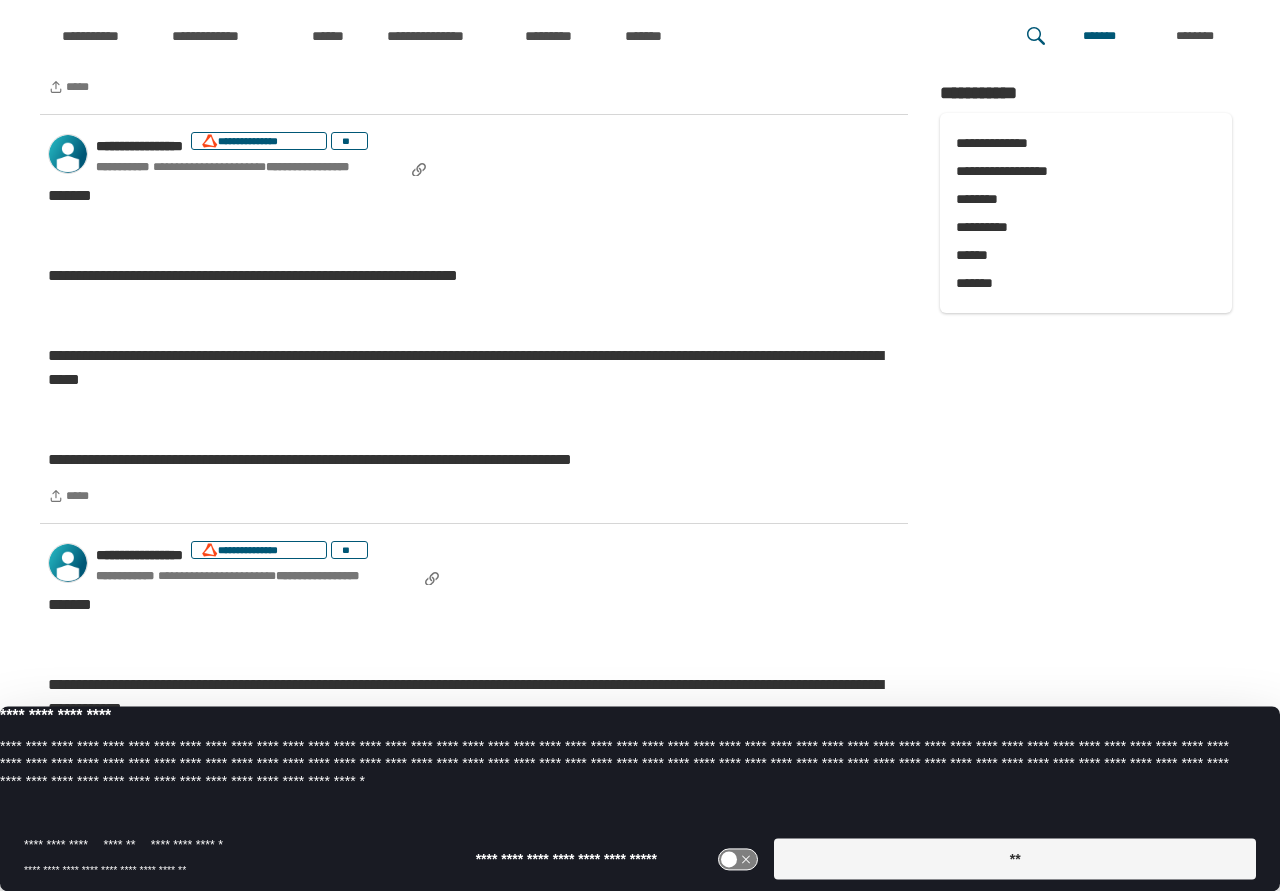 scroll, scrollTop: 3570, scrollLeft: 0, axis: vertical 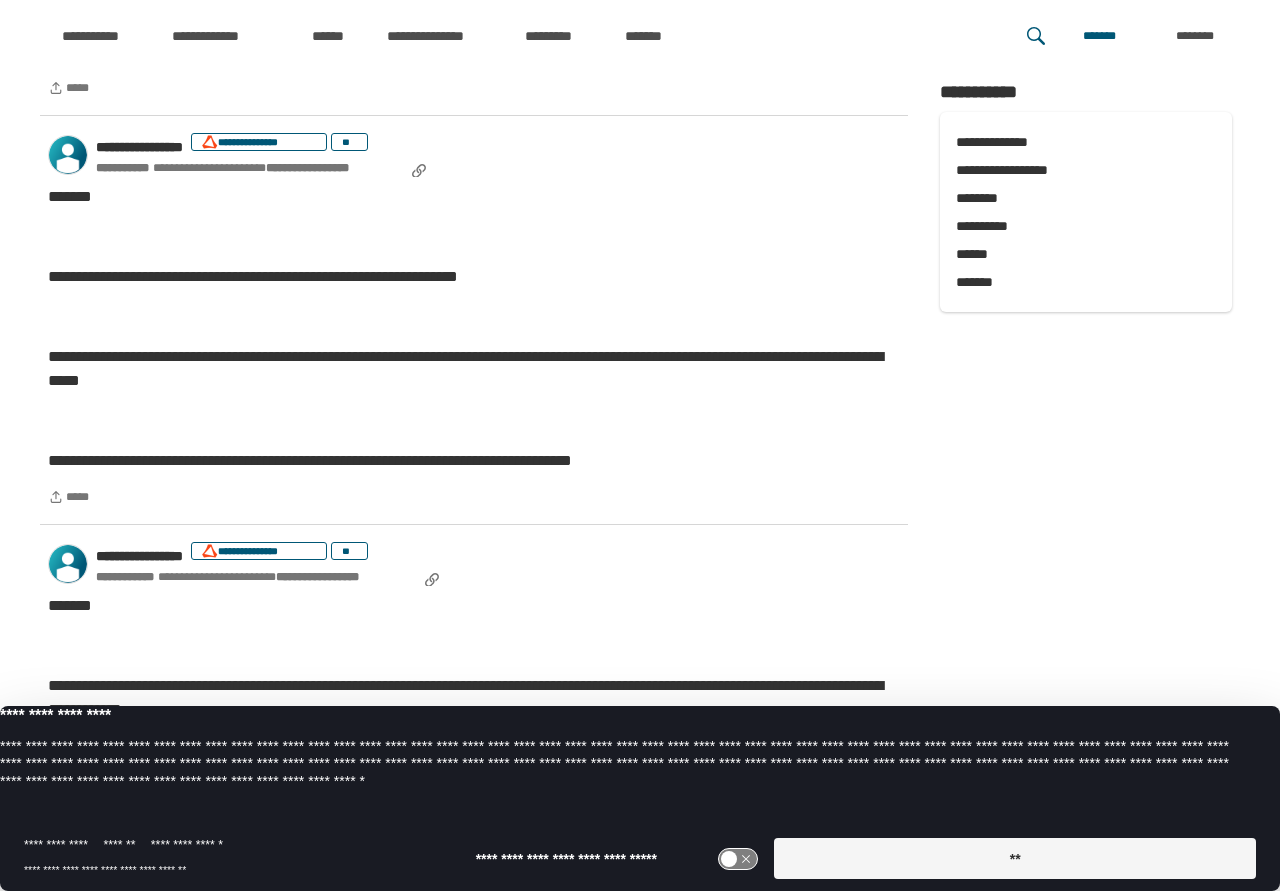 click on "**********" at bounding box center (474, 277) 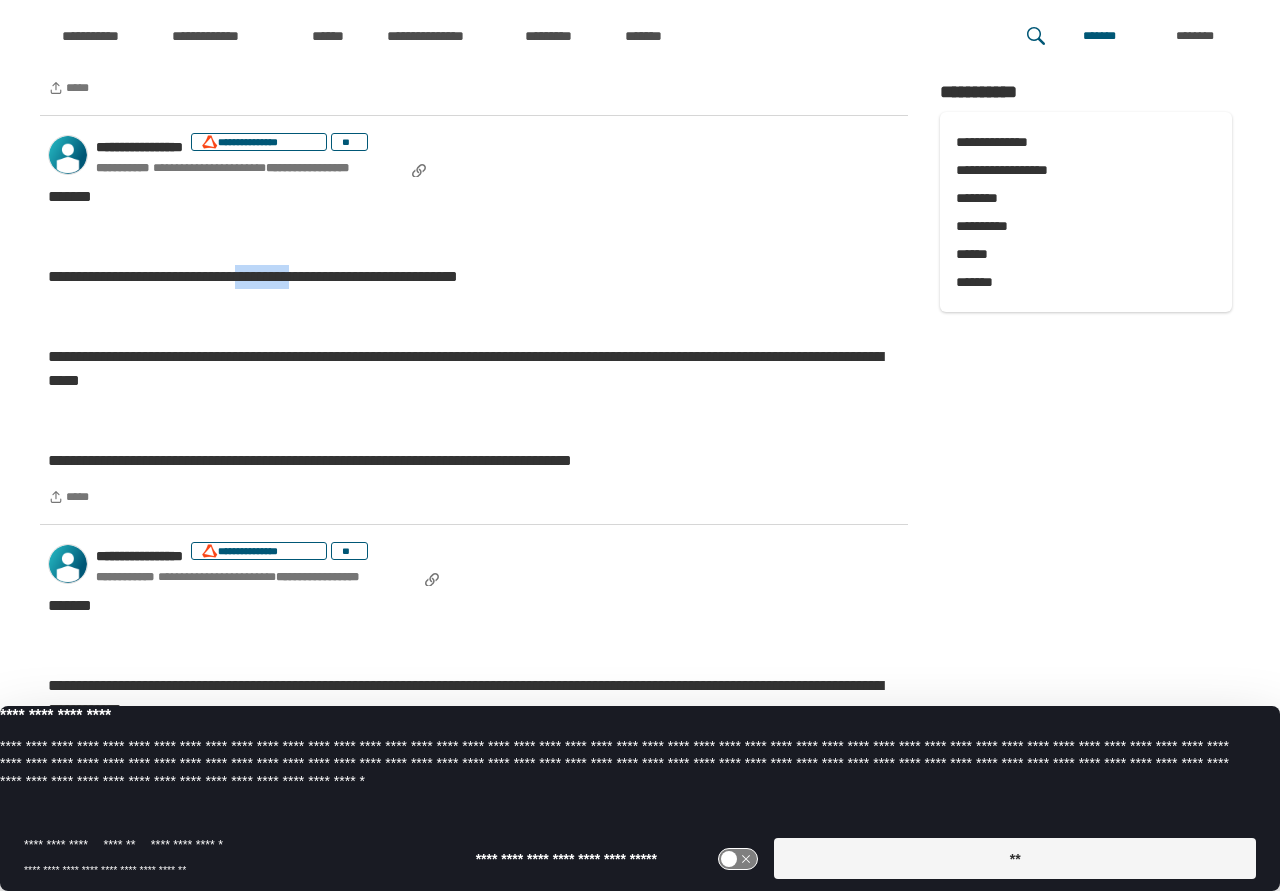 click on "**********" at bounding box center (474, 277) 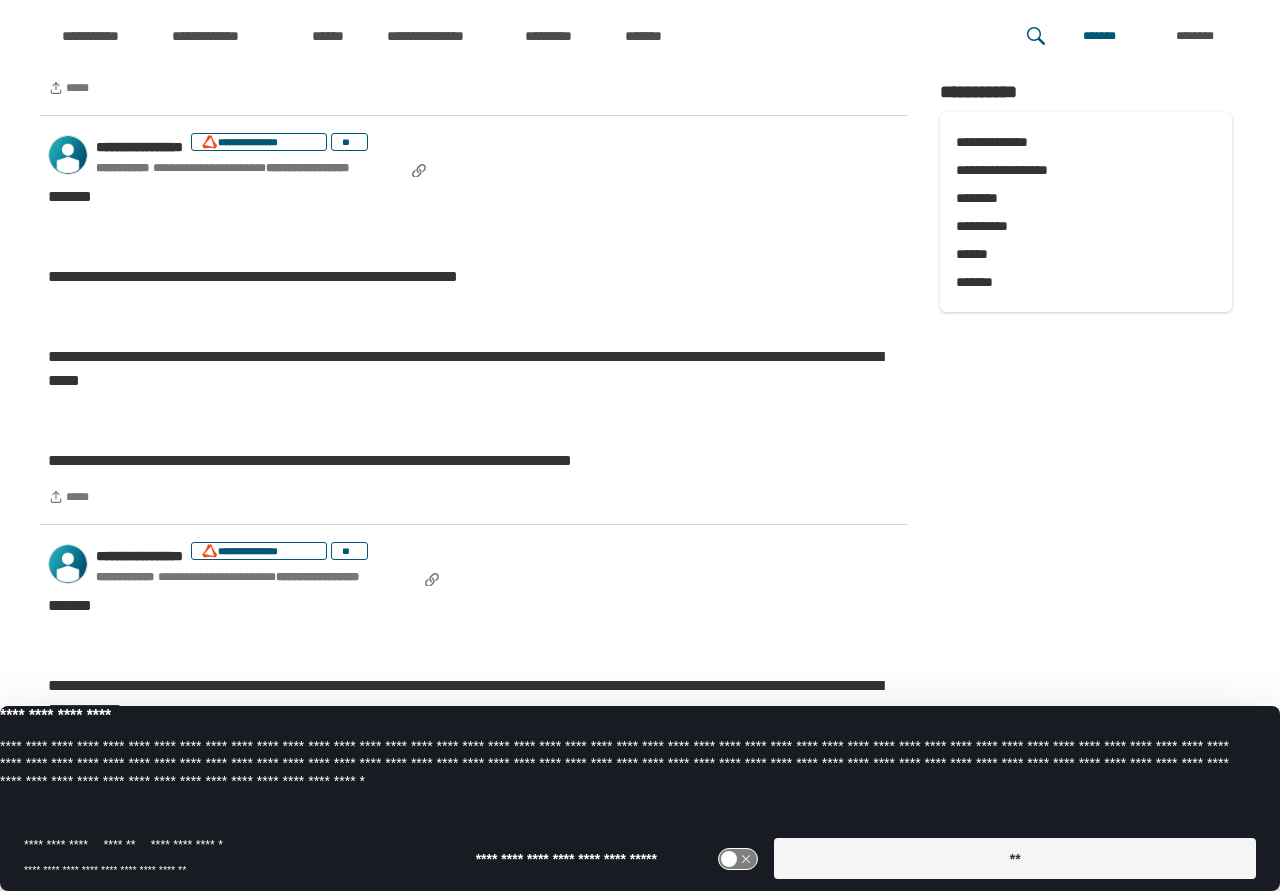 click on "**********" at bounding box center [474, 277] 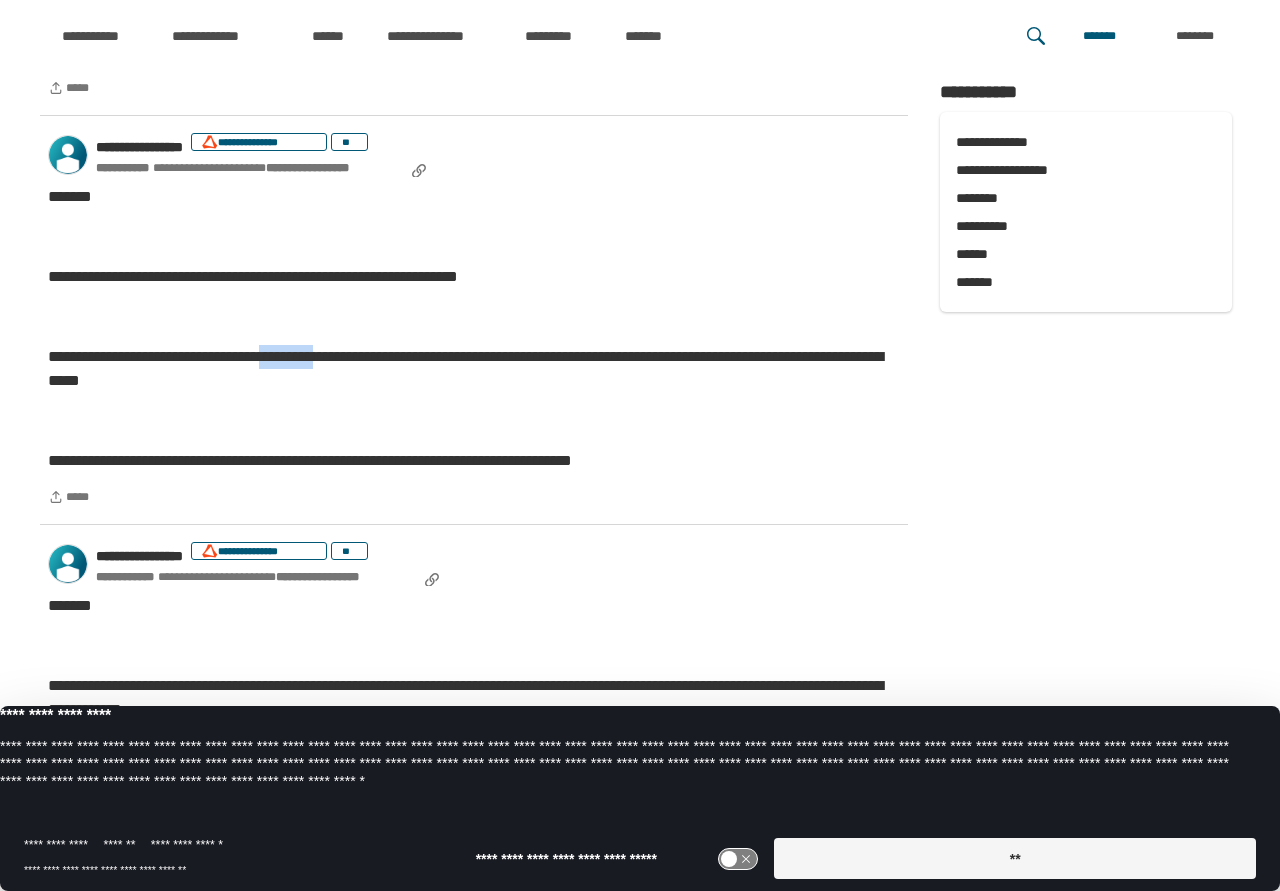click on "**********" at bounding box center [474, 369] 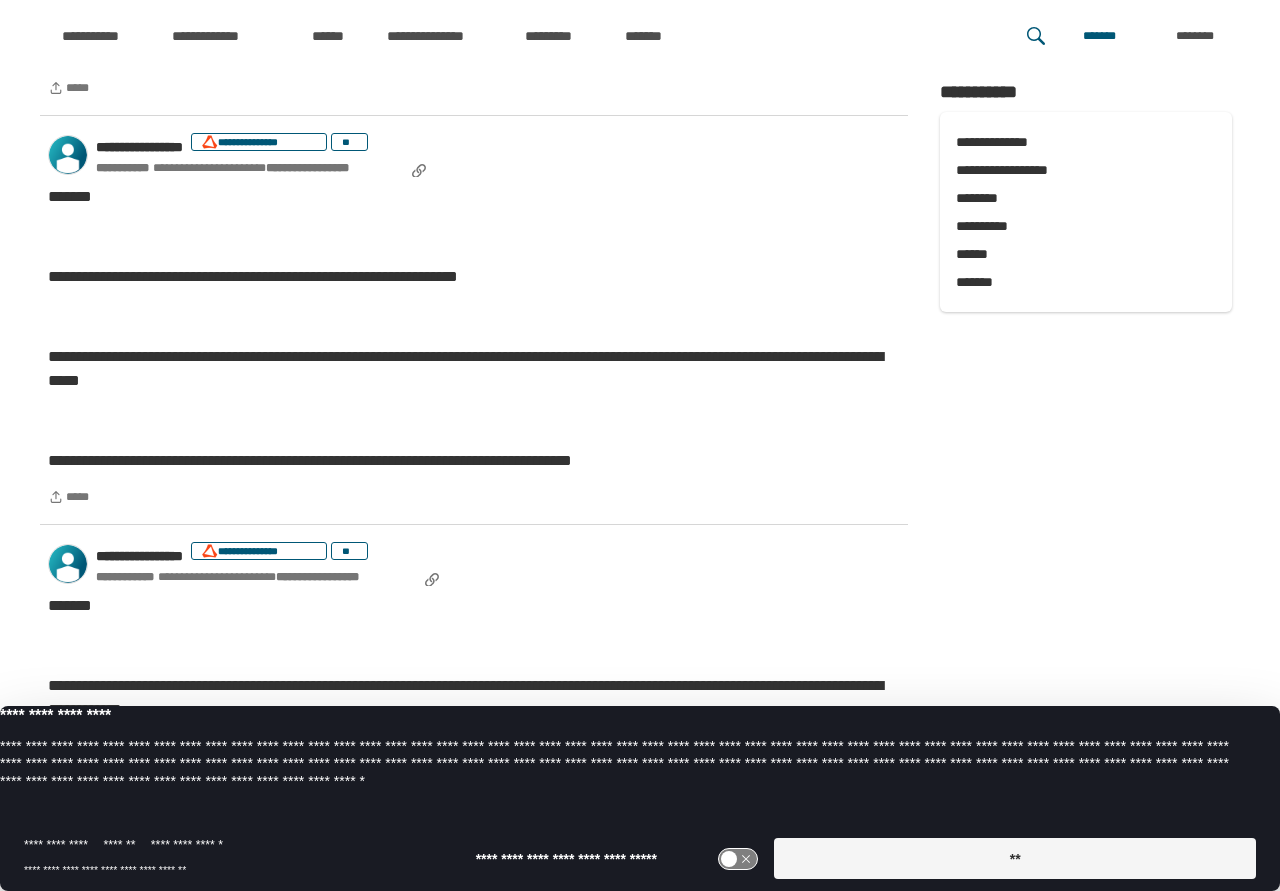 click on "**********" at bounding box center (474, 369) 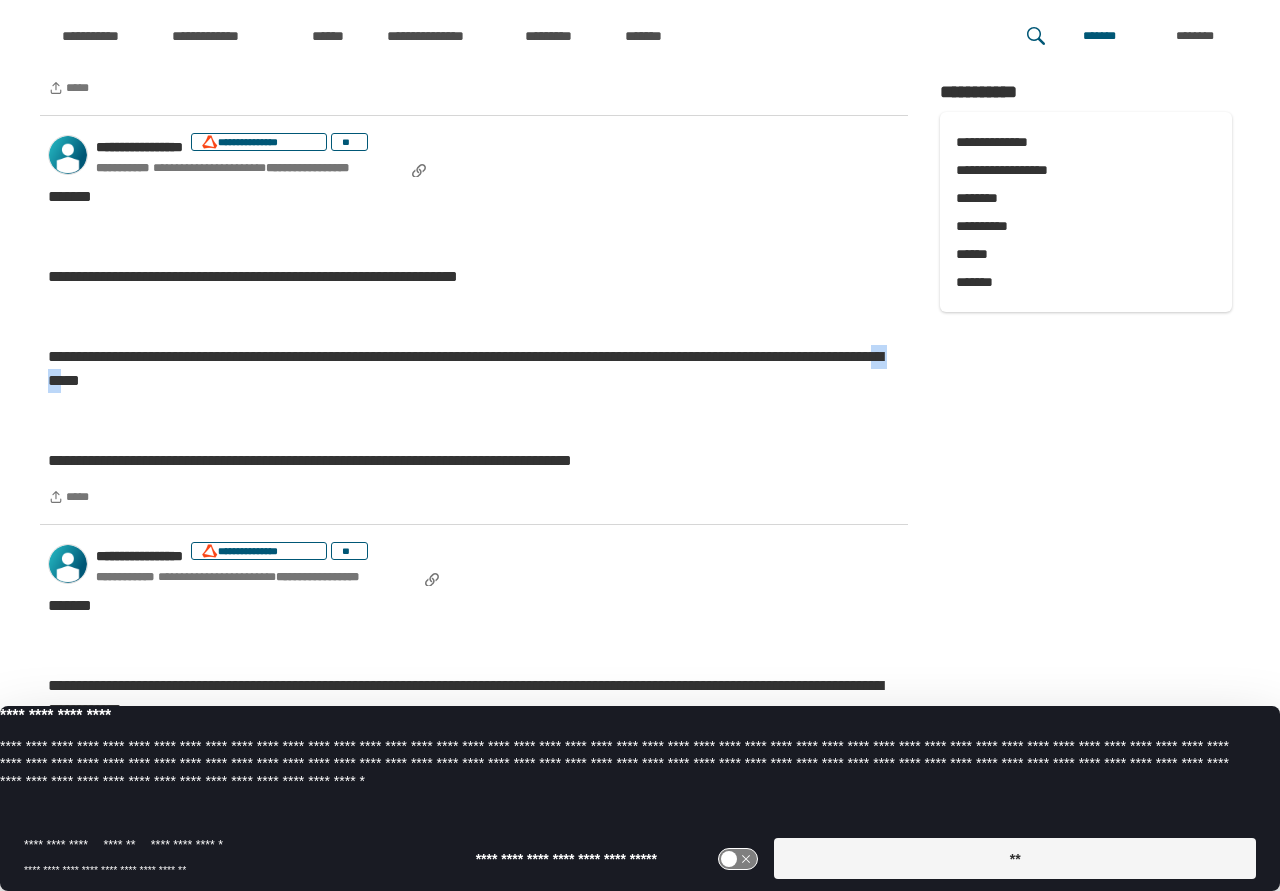 click on "**********" at bounding box center [474, 369] 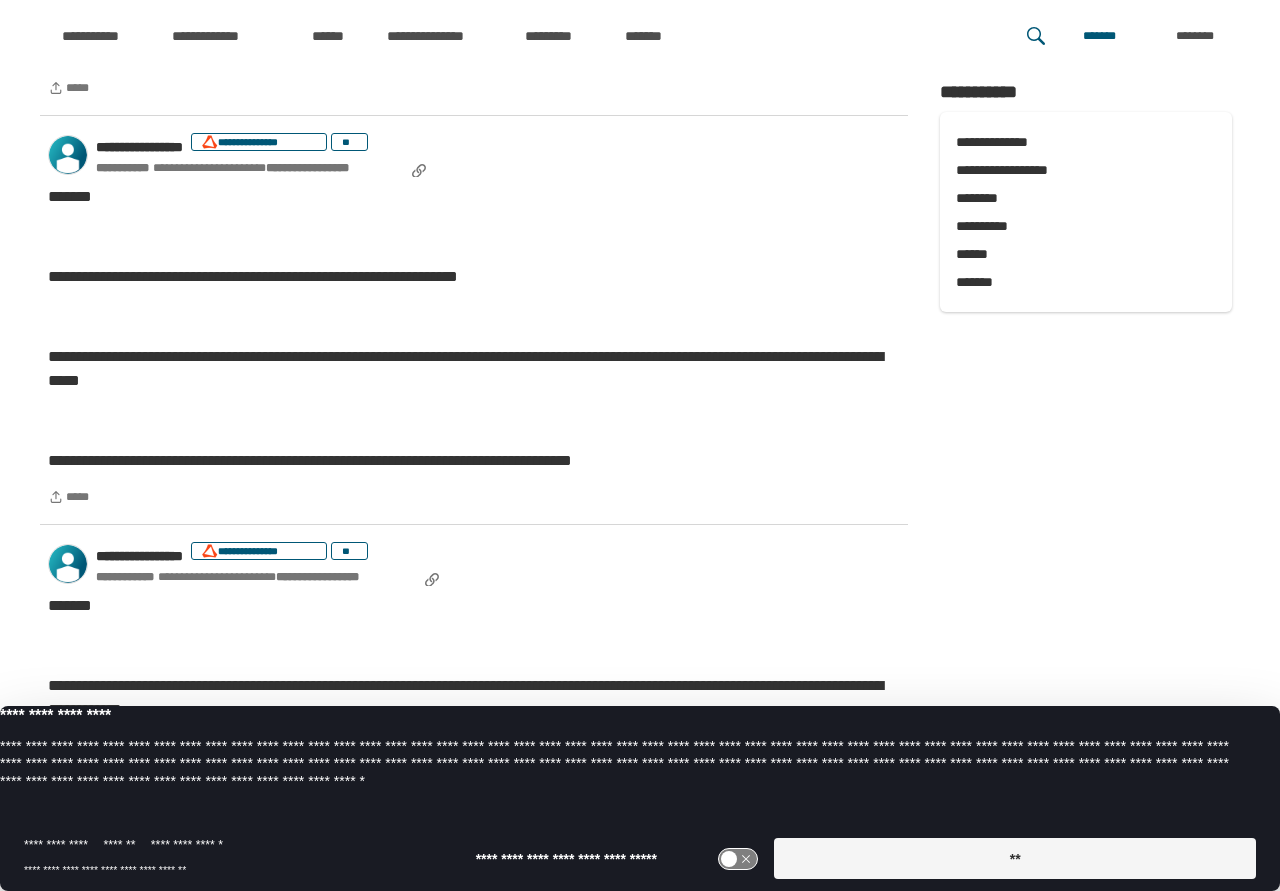 click on "**********" at bounding box center [474, 369] 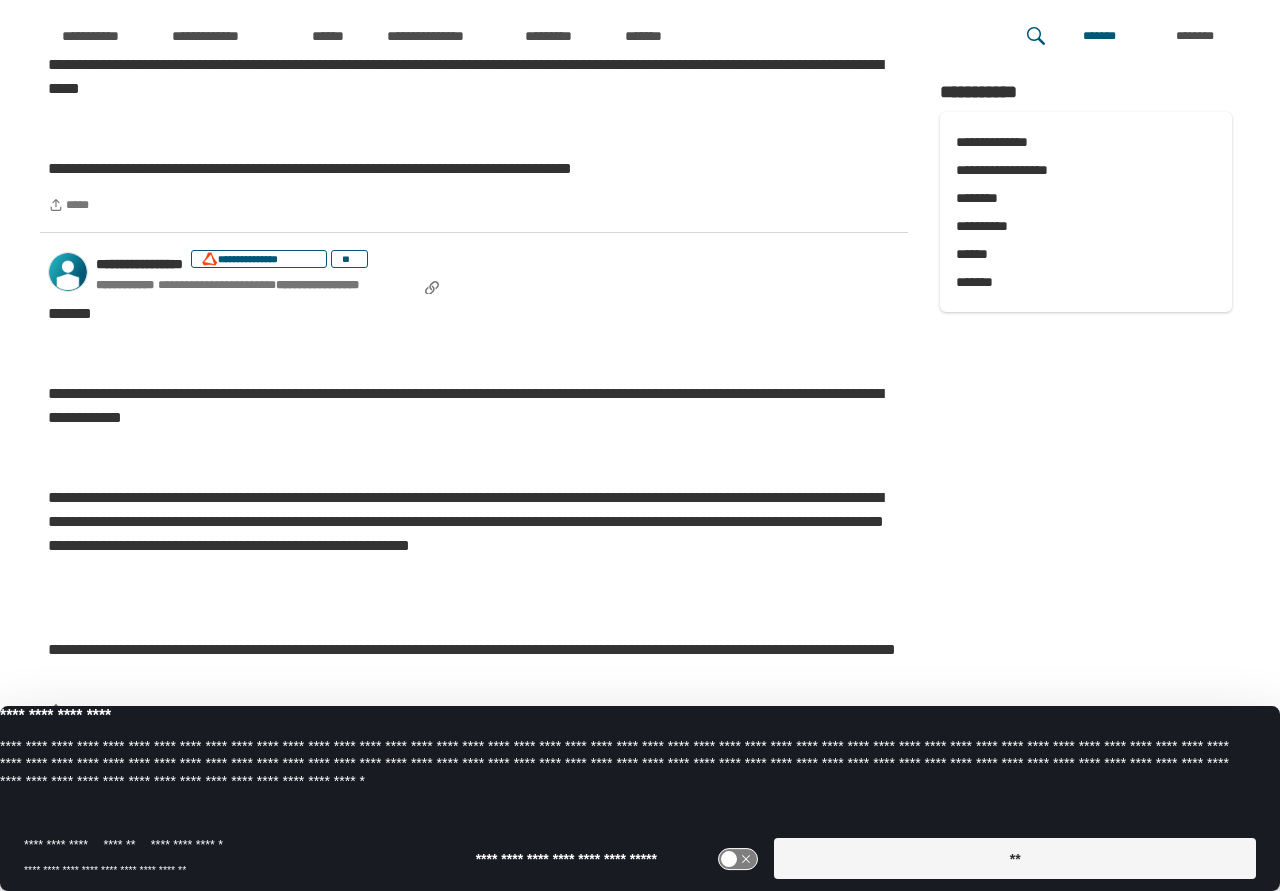 scroll, scrollTop: 3876, scrollLeft: 0, axis: vertical 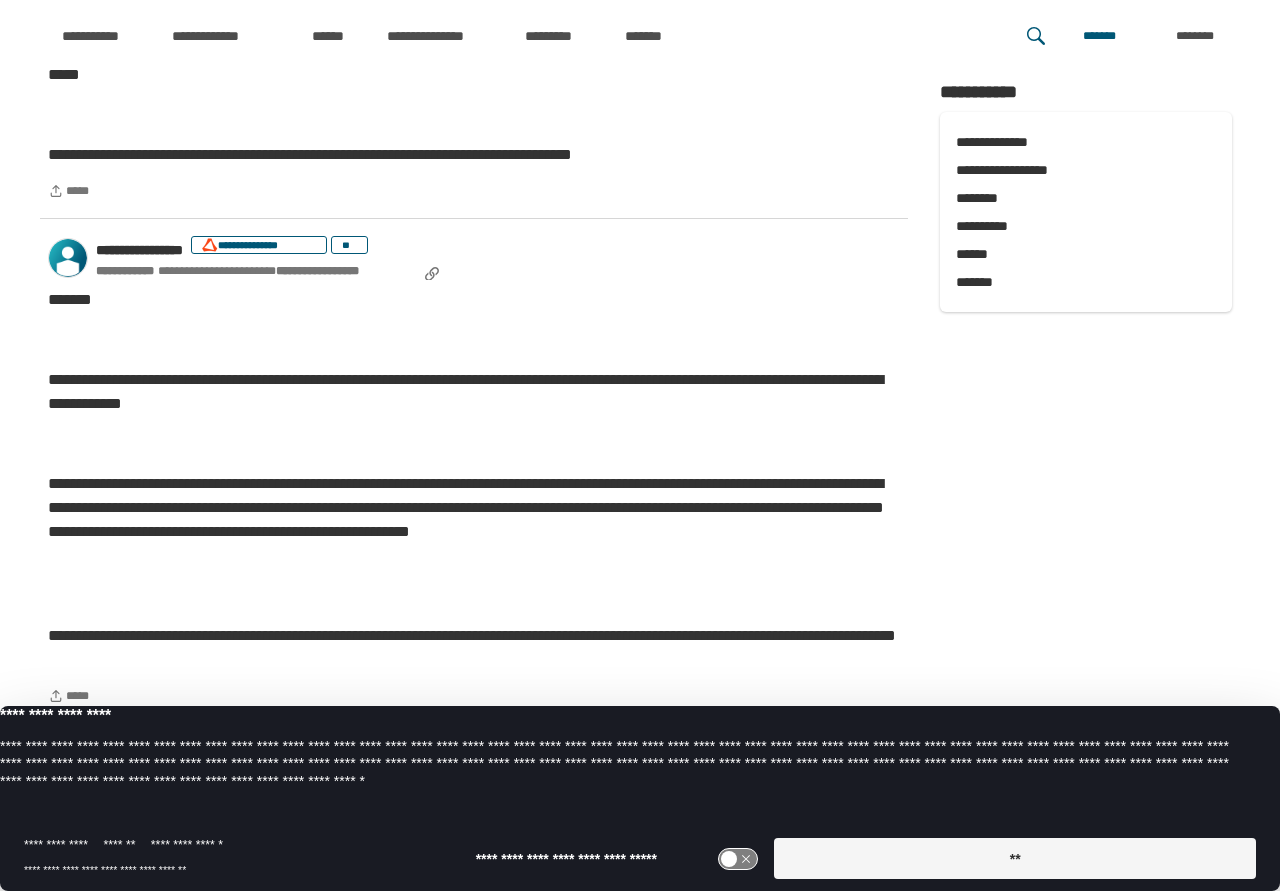 click on "**********" at bounding box center (474, 392) 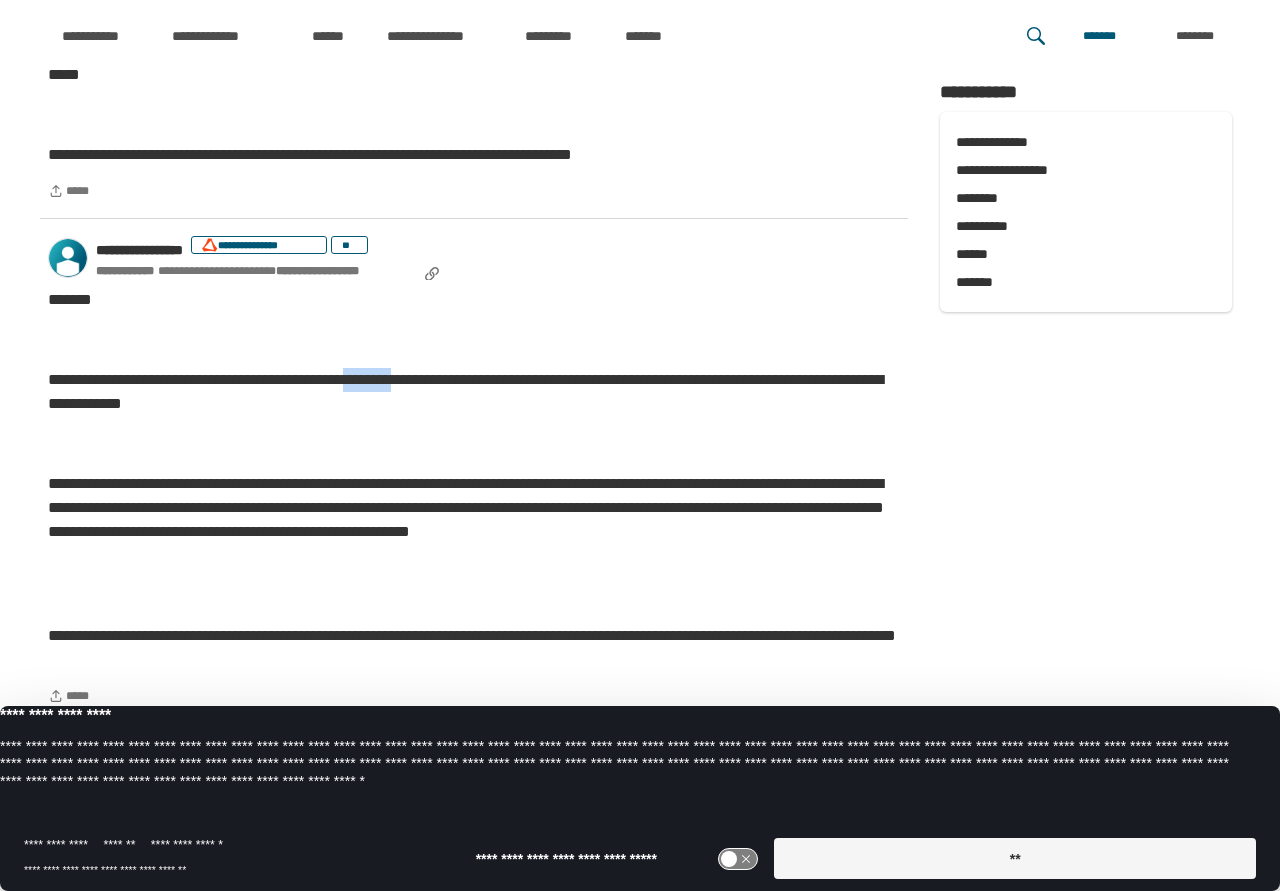 click on "**********" at bounding box center [474, 392] 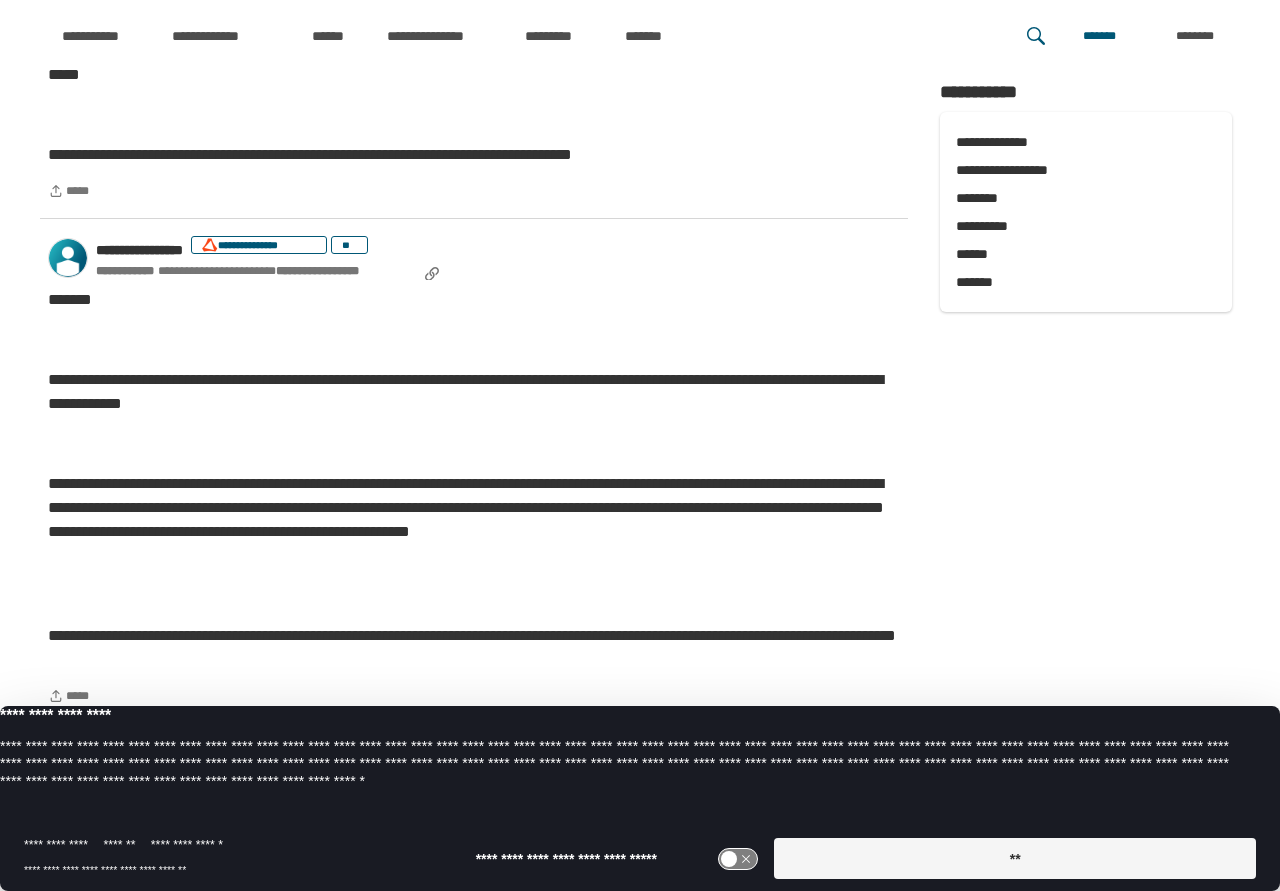 click on "**********" at bounding box center [474, 392] 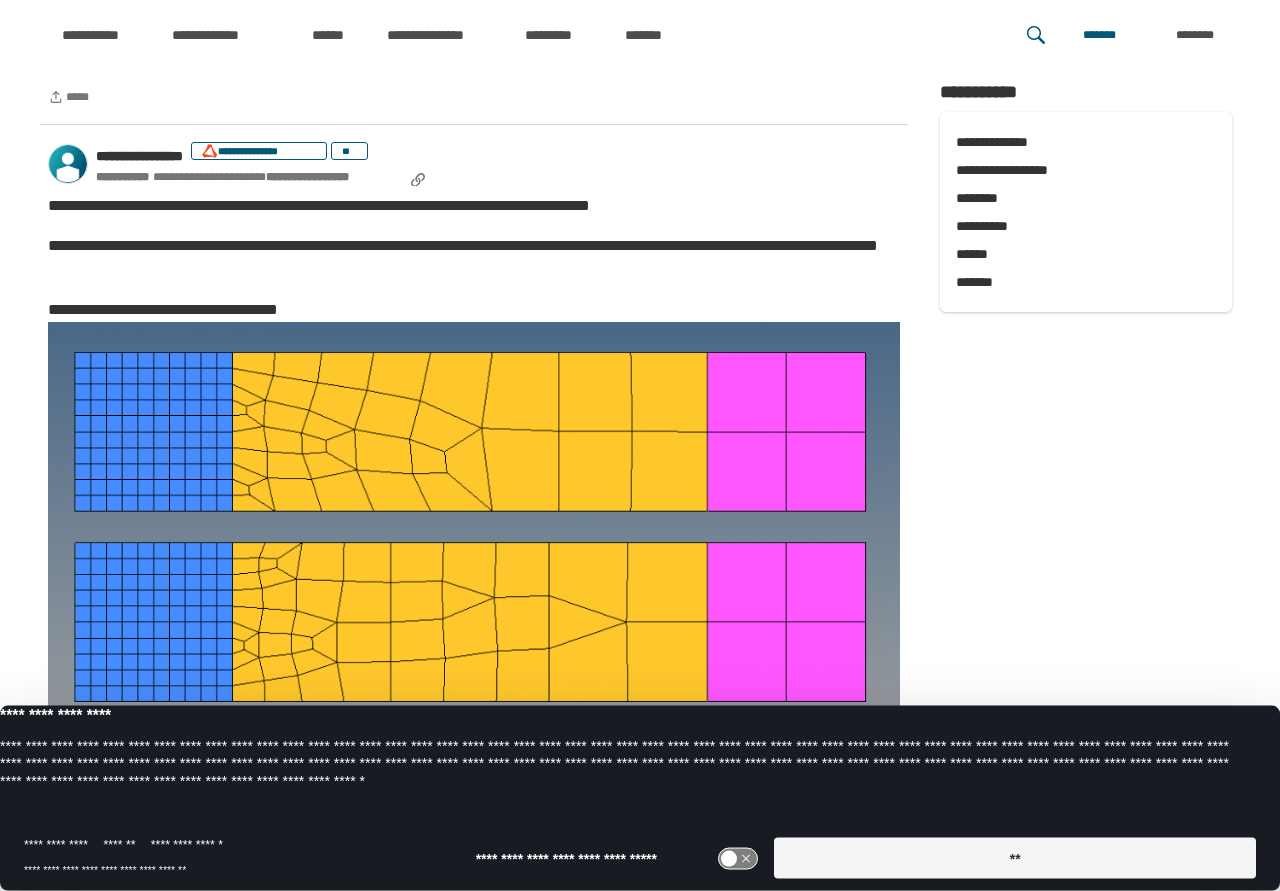 scroll, scrollTop: 4488, scrollLeft: 0, axis: vertical 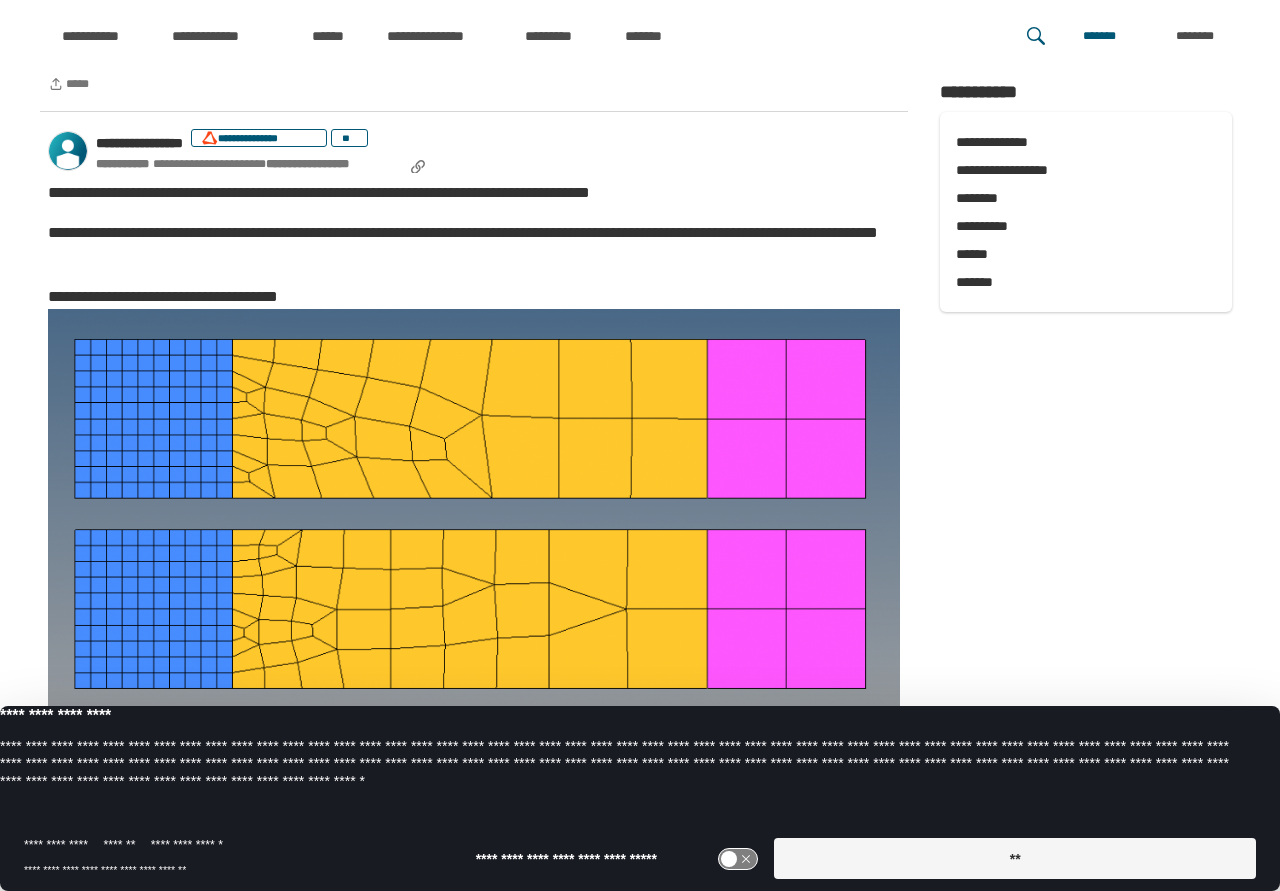 click on "**********" at bounding box center (474, 193) 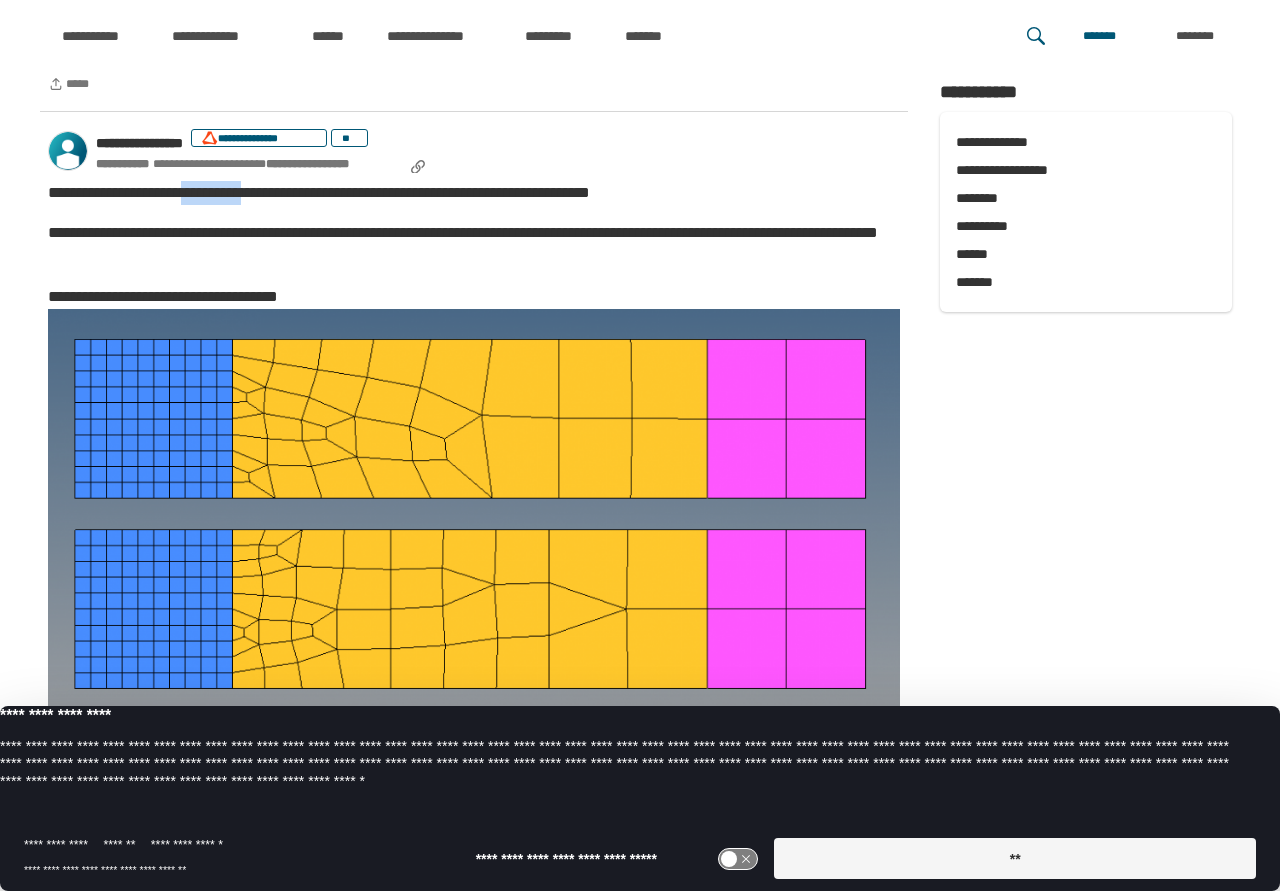 click on "**********" at bounding box center [474, 193] 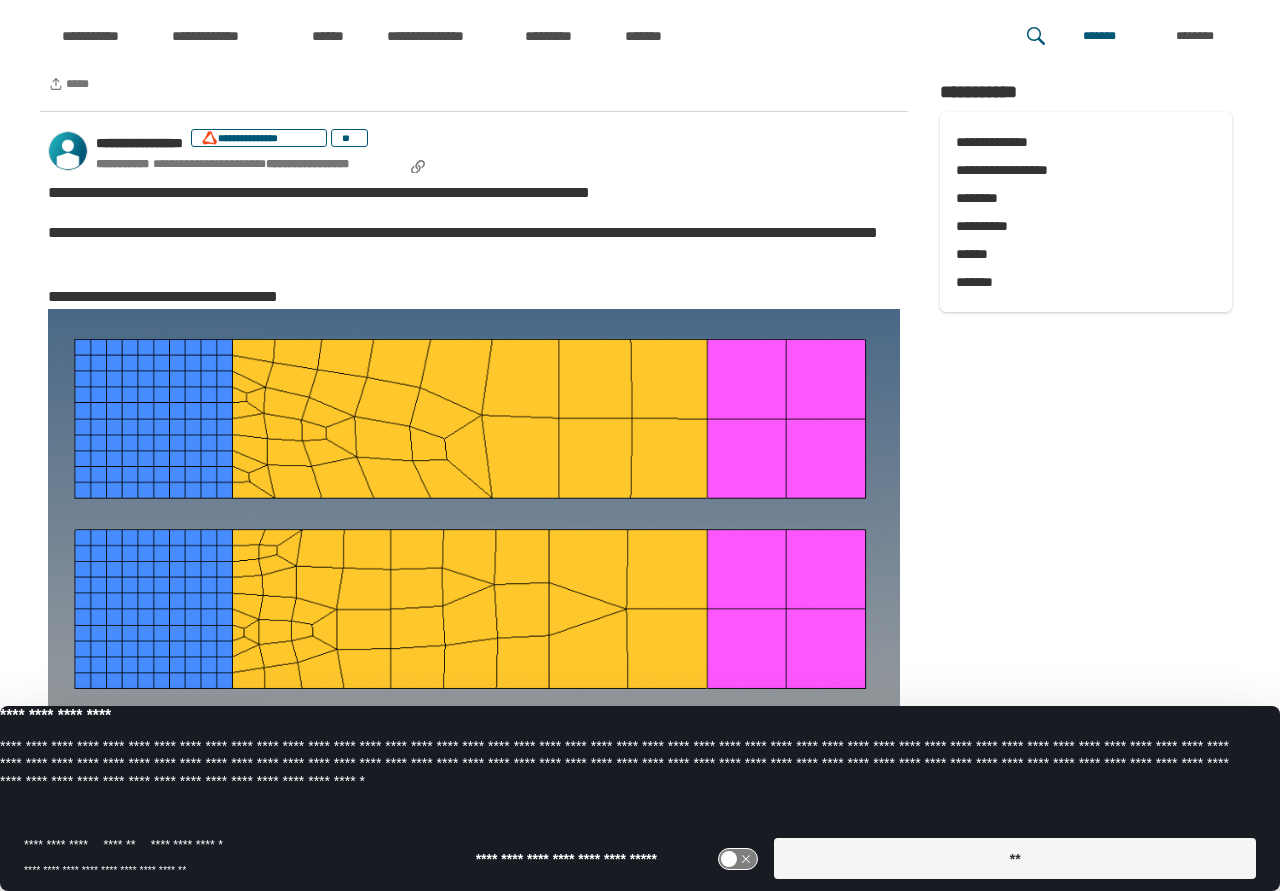 click on "**********" at bounding box center [474, 193] 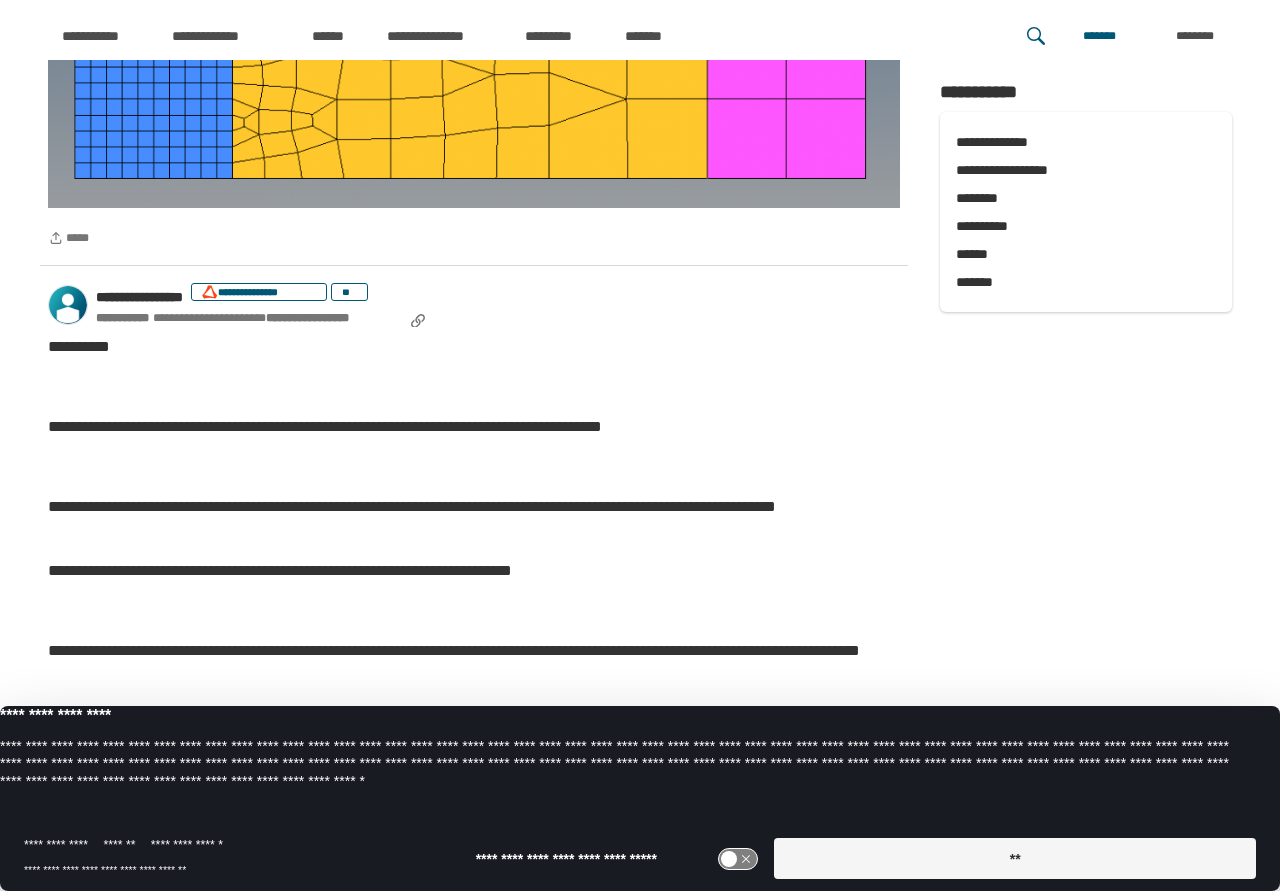 scroll, scrollTop: 5100, scrollLeft: 0, axis: vertical 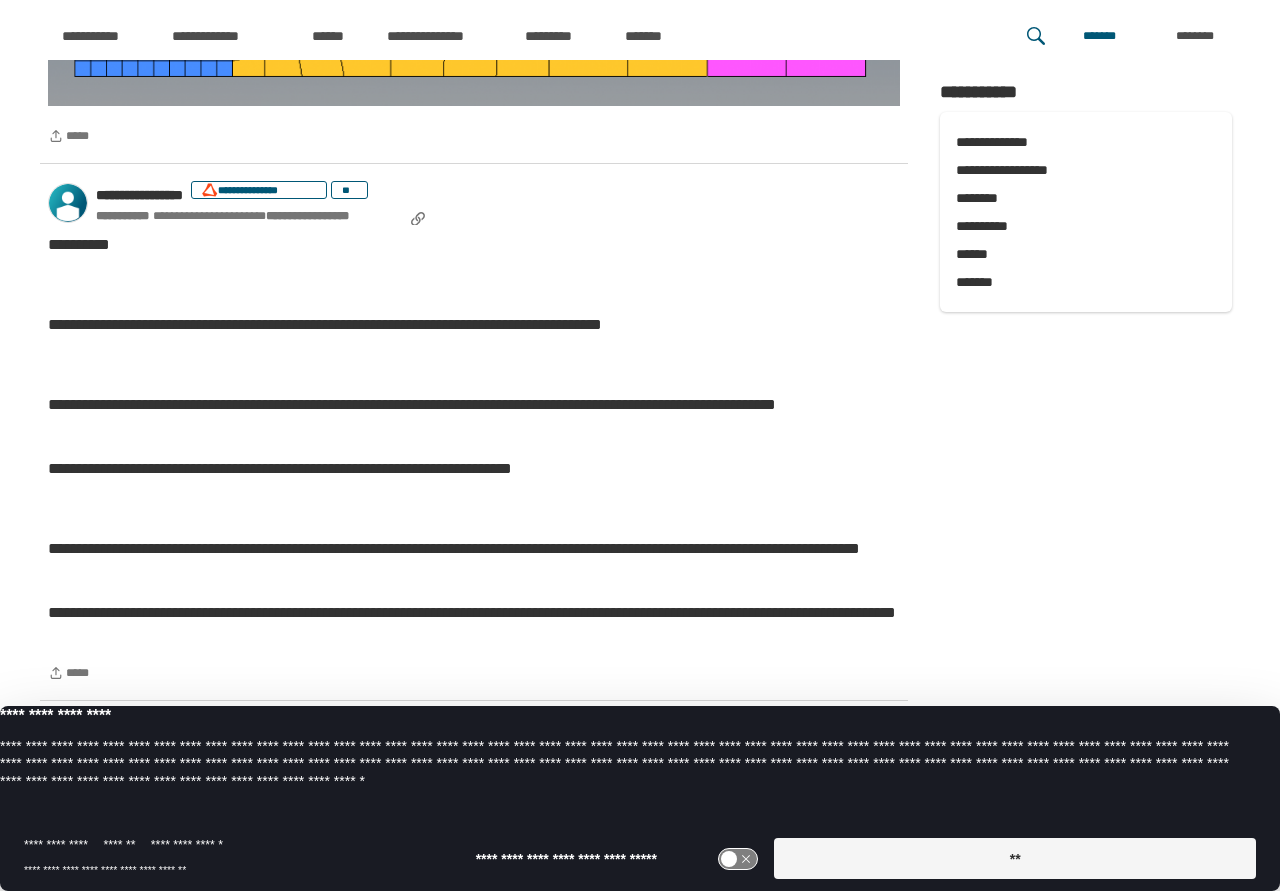 click on "**********" at bounding box center [474, 325] 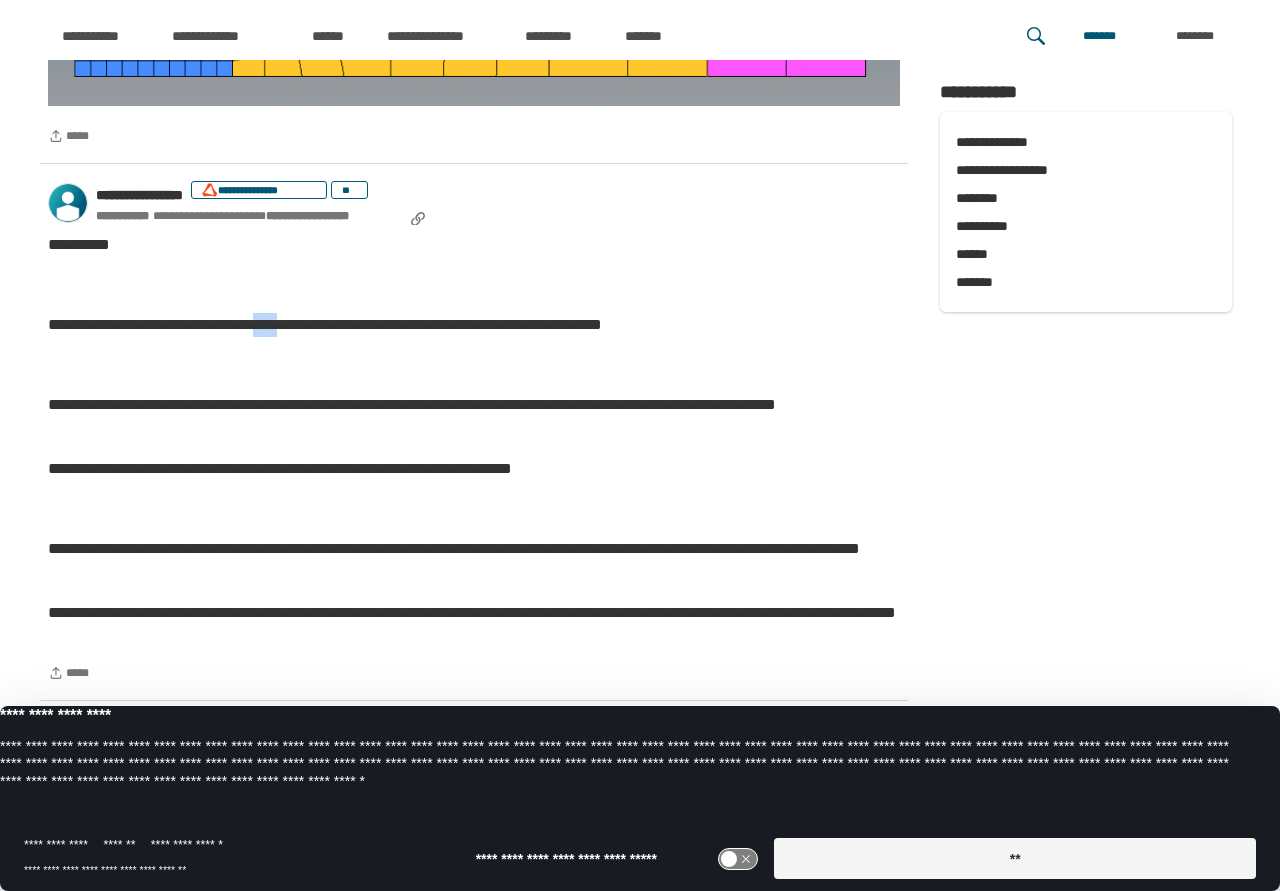 click on "**********" at bounding box center [474, 325] 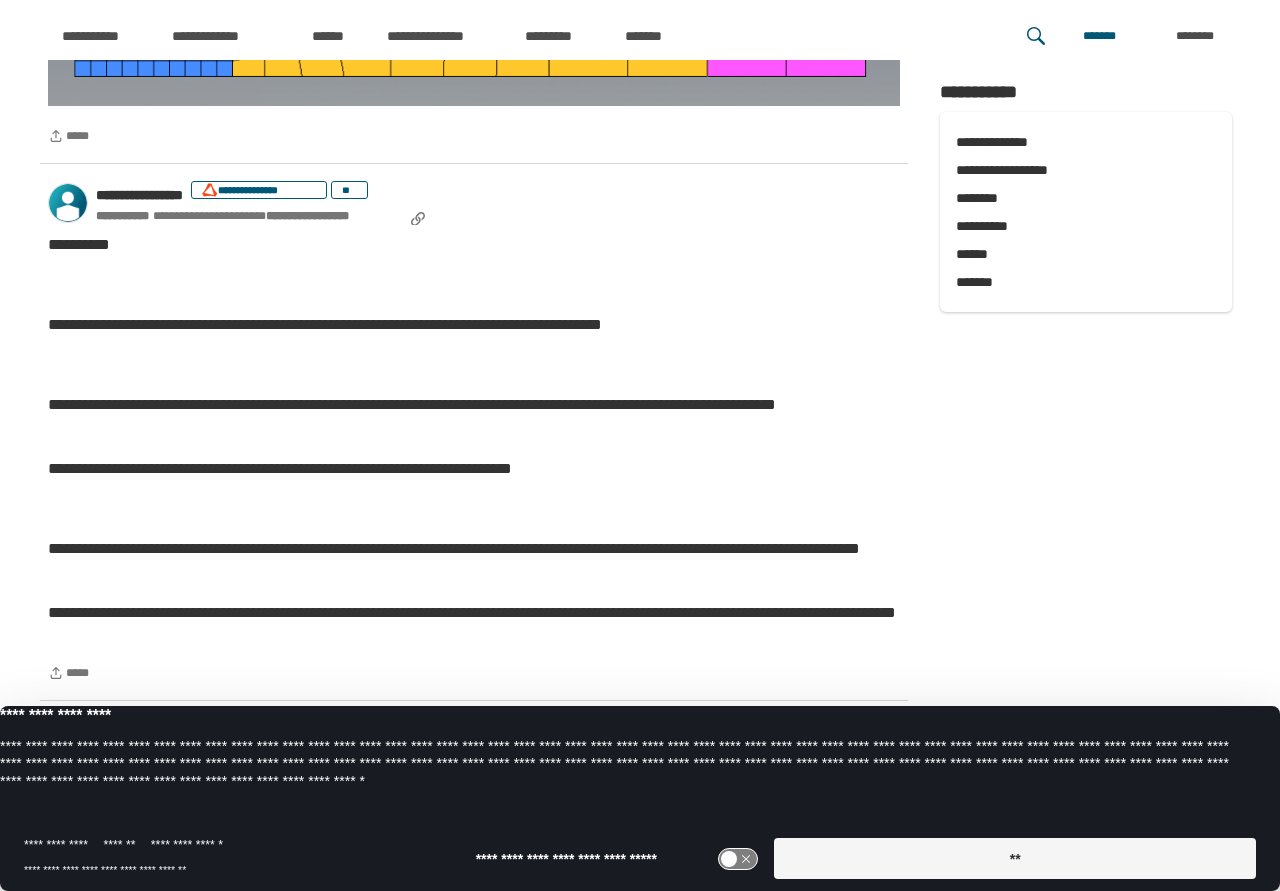 click on "**********" at bounding box center (474, 325) 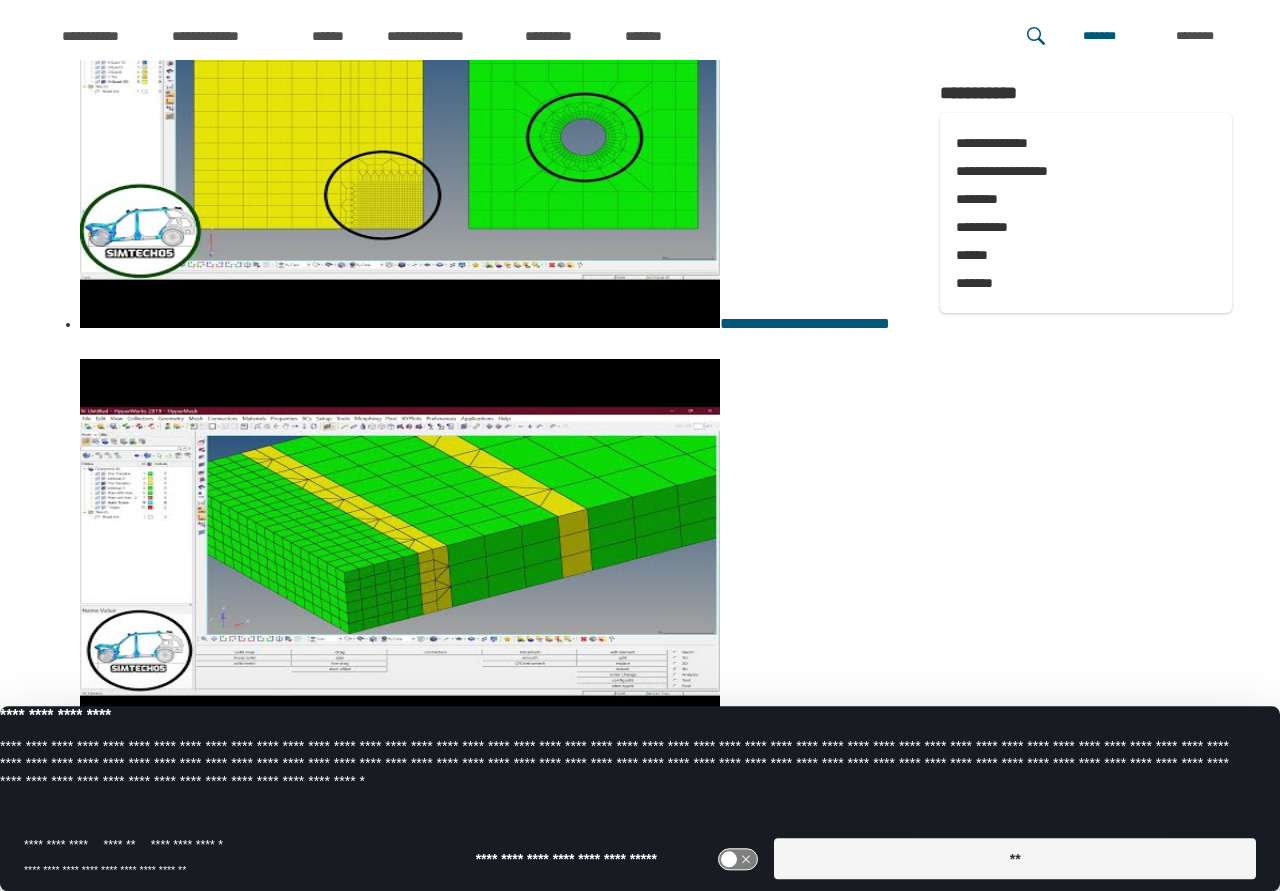 scroll, scrollTop: 7616, scrollLeft: 0, axis: vertical 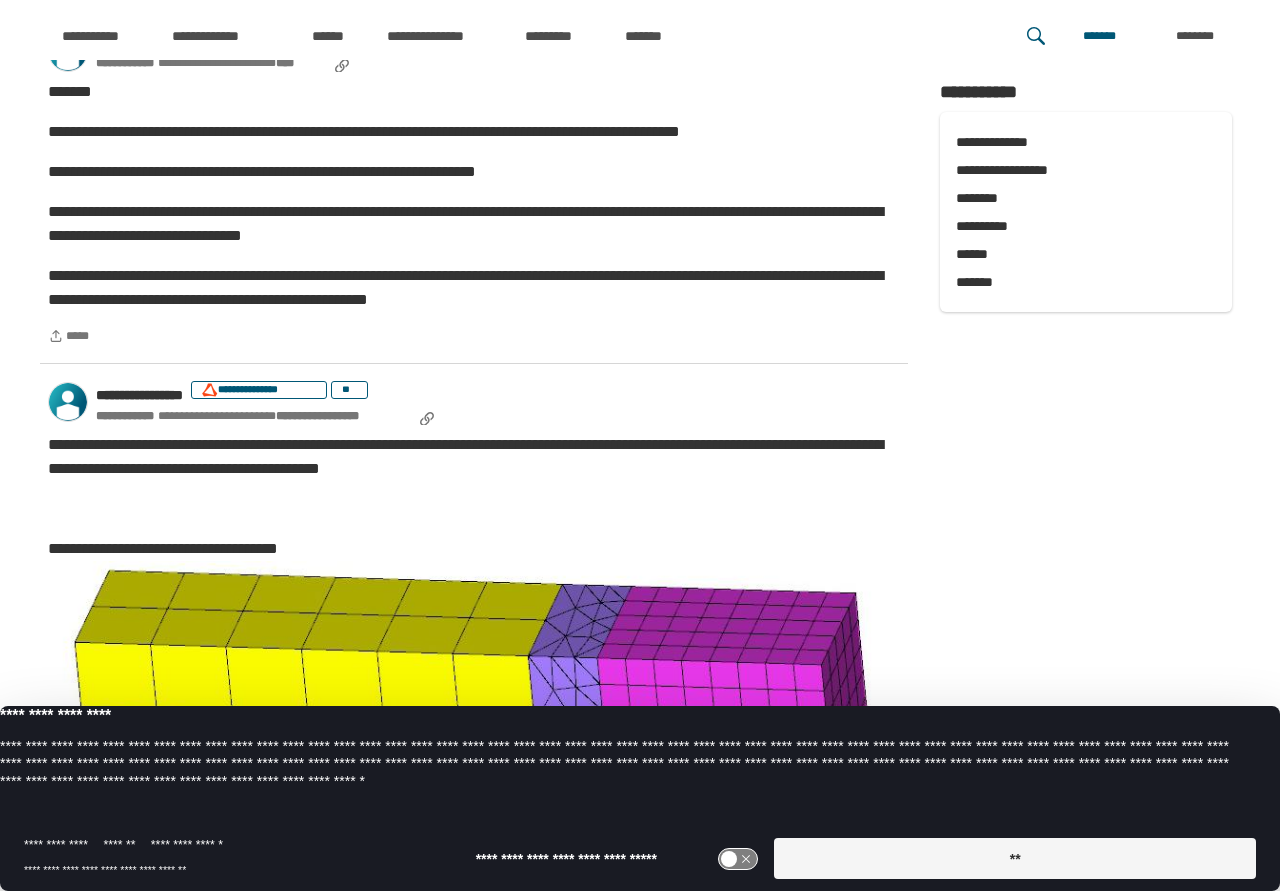 click on "**********" at bounding box center [474, 190] 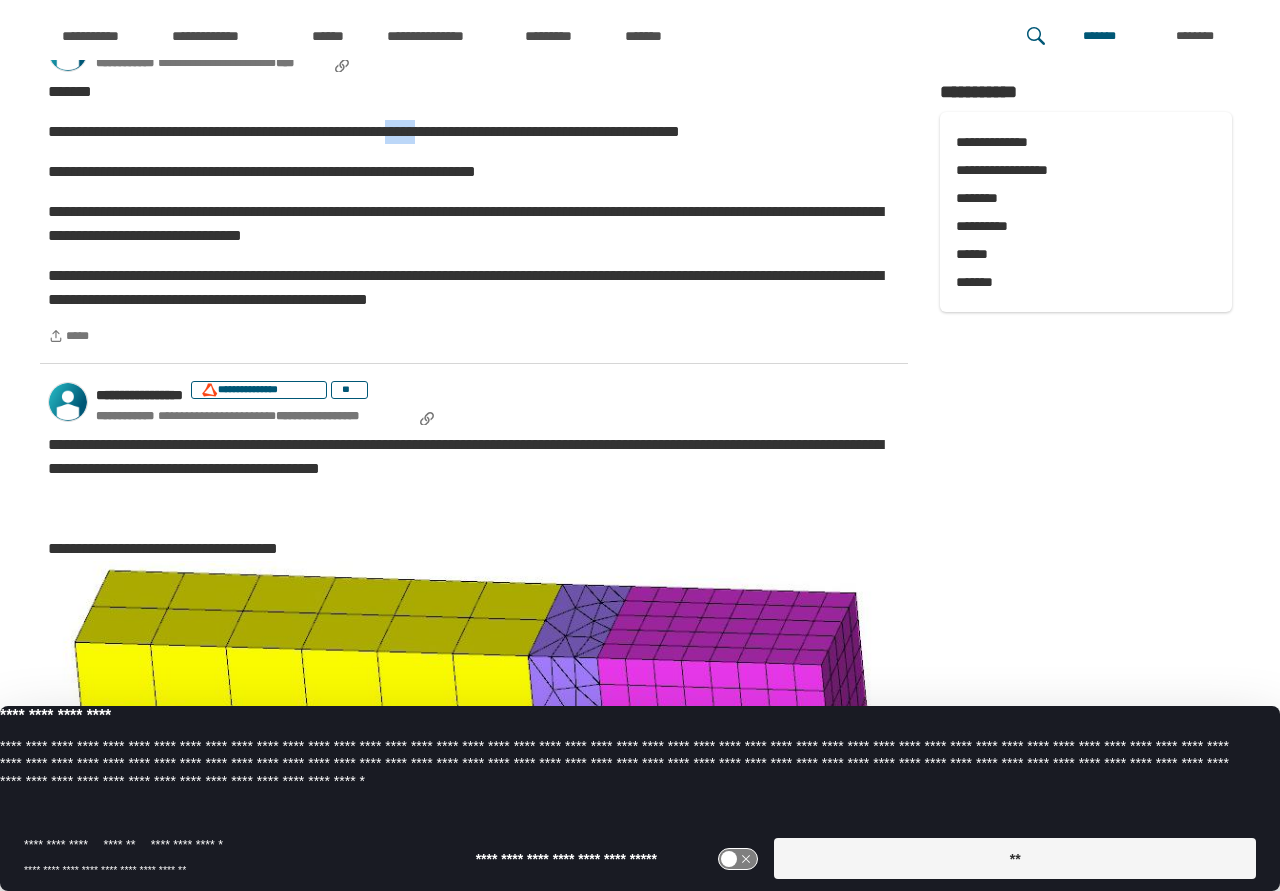 click on "**********" at bounding box center [474, 132] 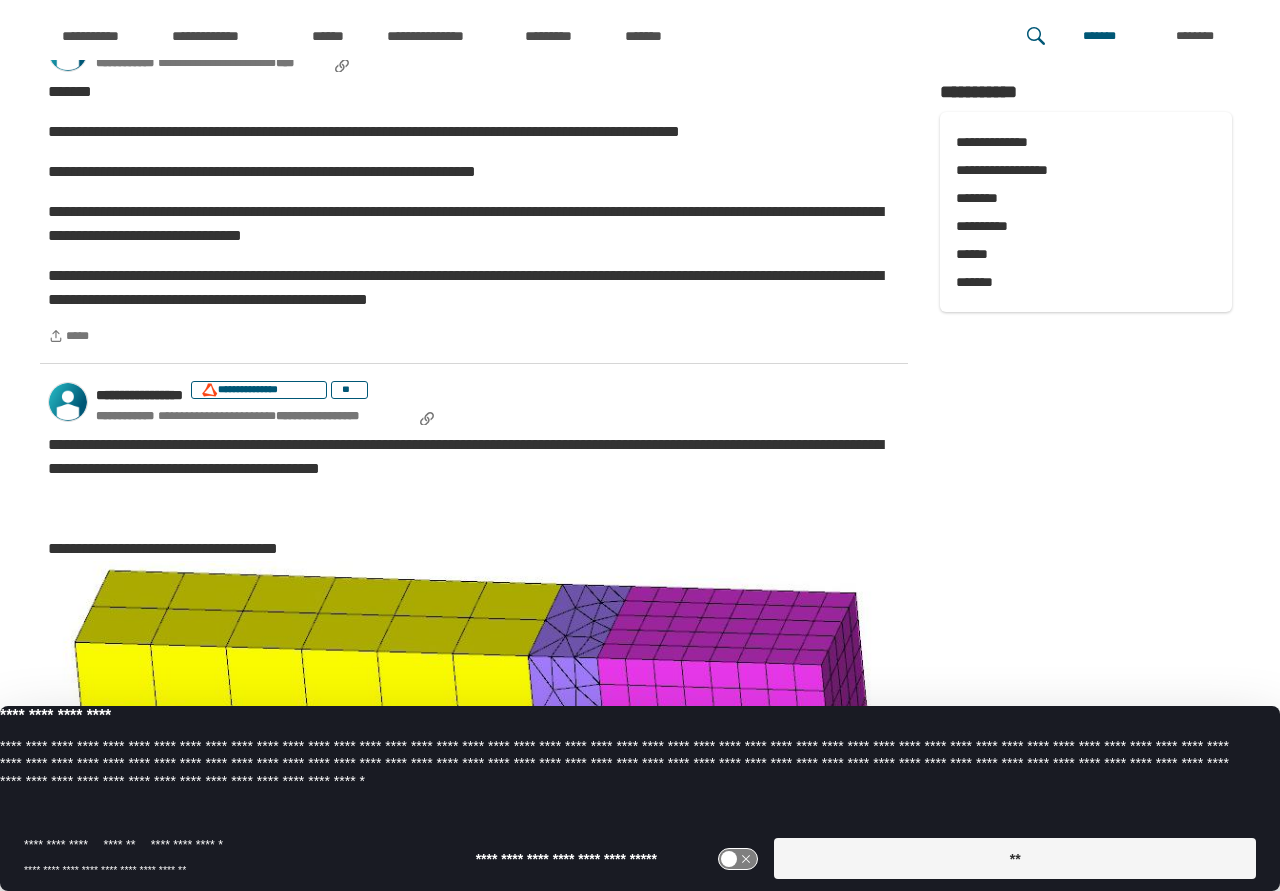 click on "**********" at bounding box center [474, 132] 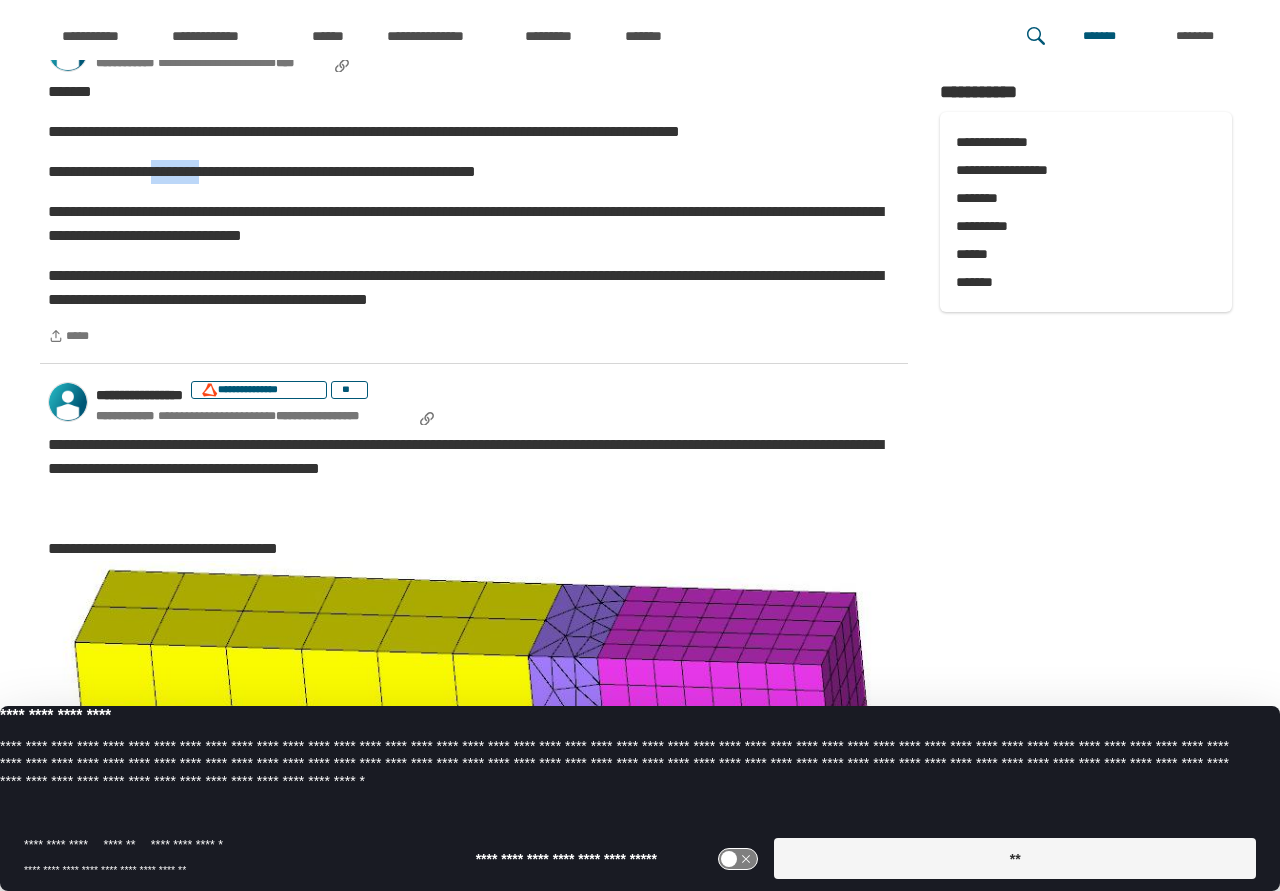click on "**********" at bounding box center (474, 172) 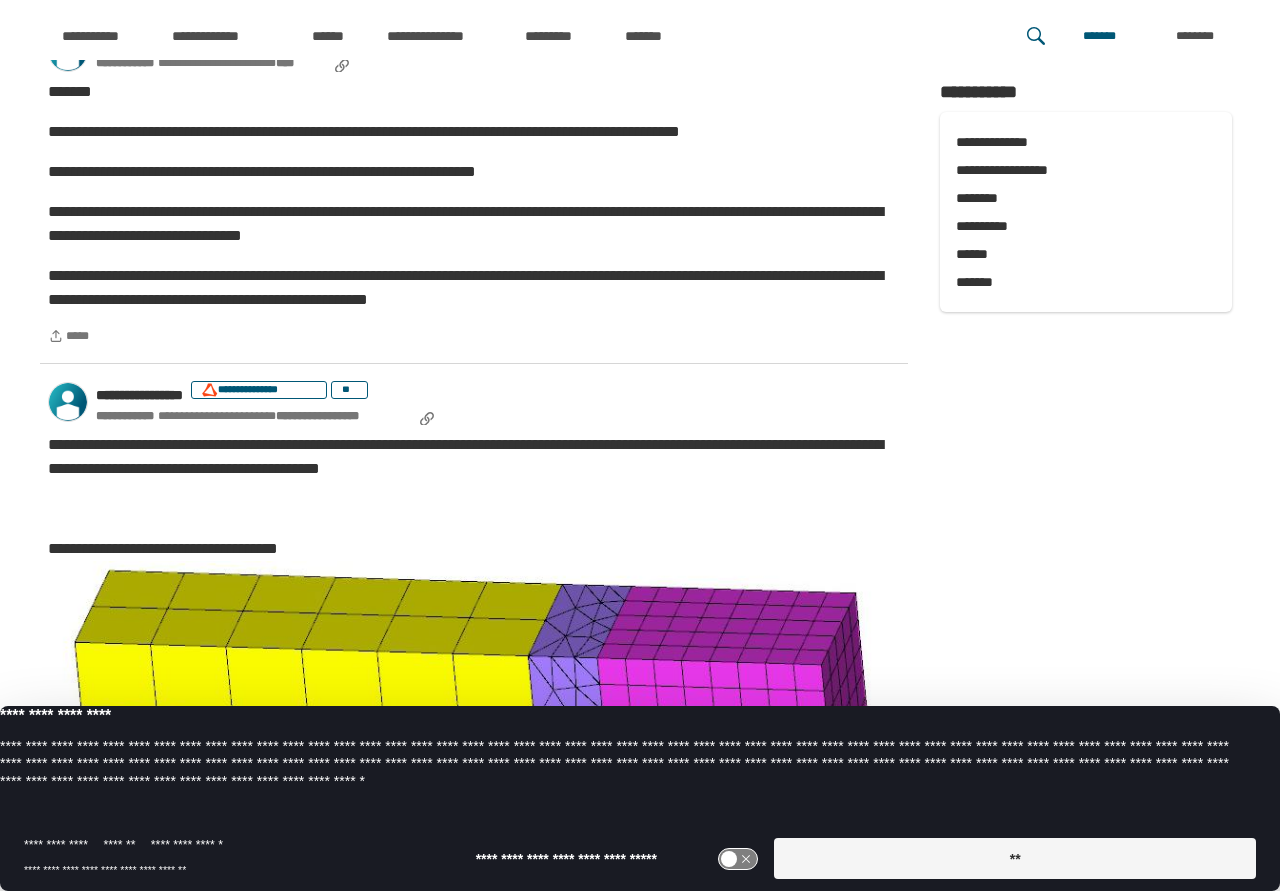 click on "**********" at bounding box center [474, 172] 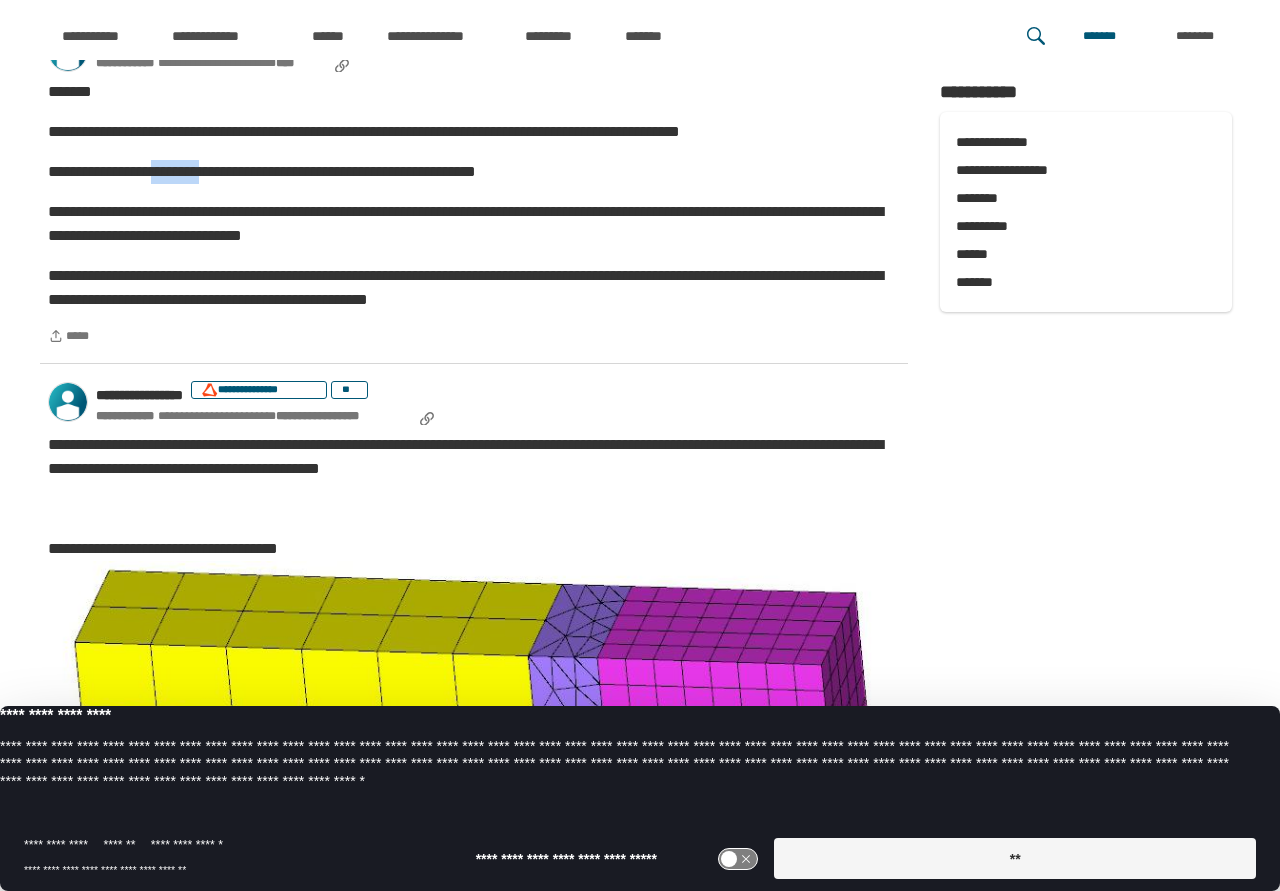 click on "**********" at bounding box center [474, 172] 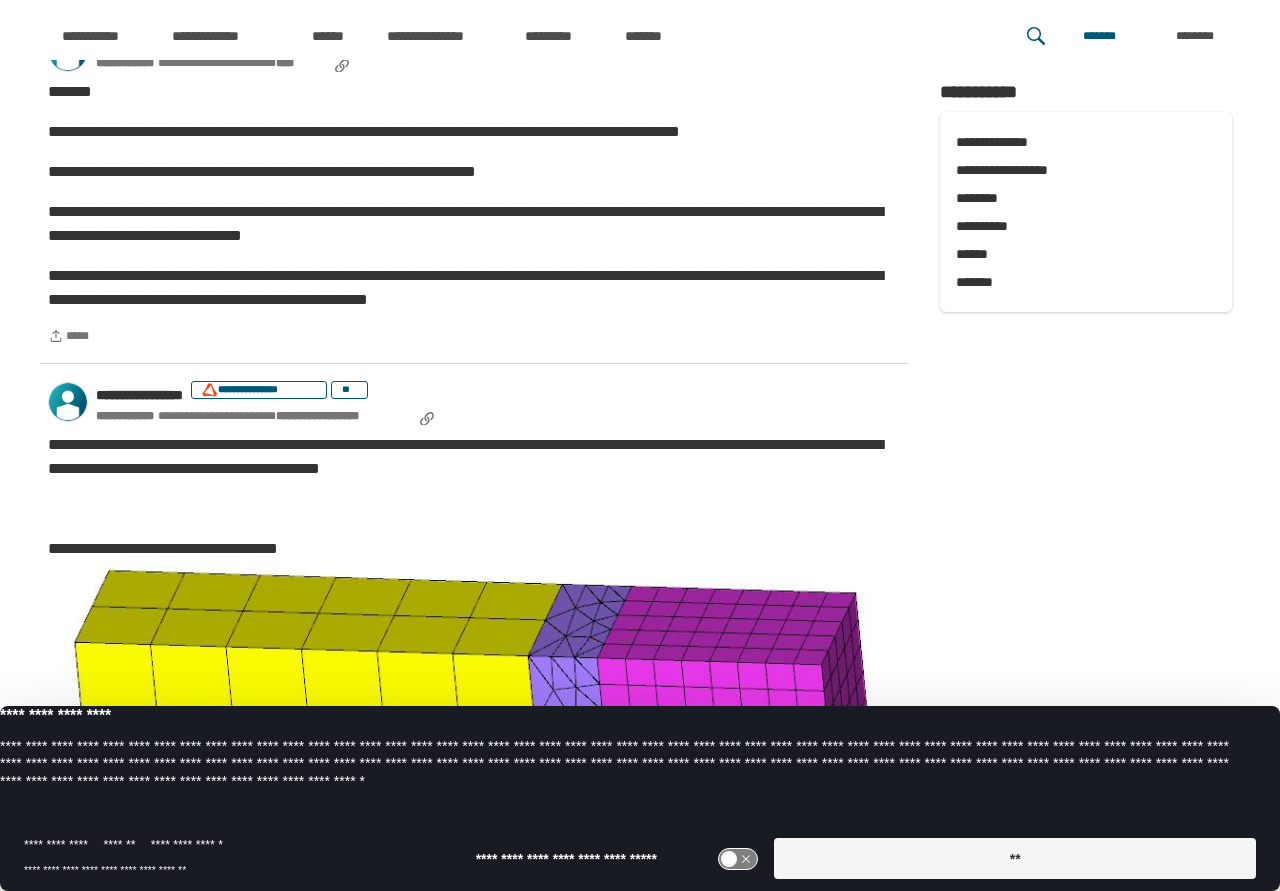click on "**********" at bounding box center [474, 172] 